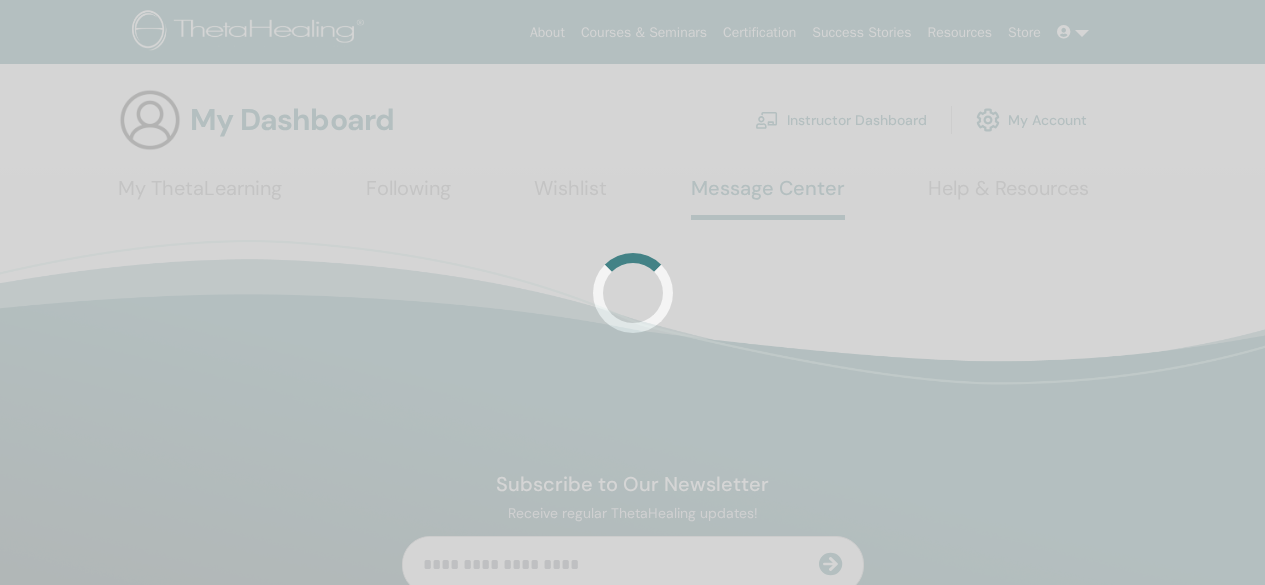 scroll, scrollTop: 0, scrollLeft: 0, axis: both 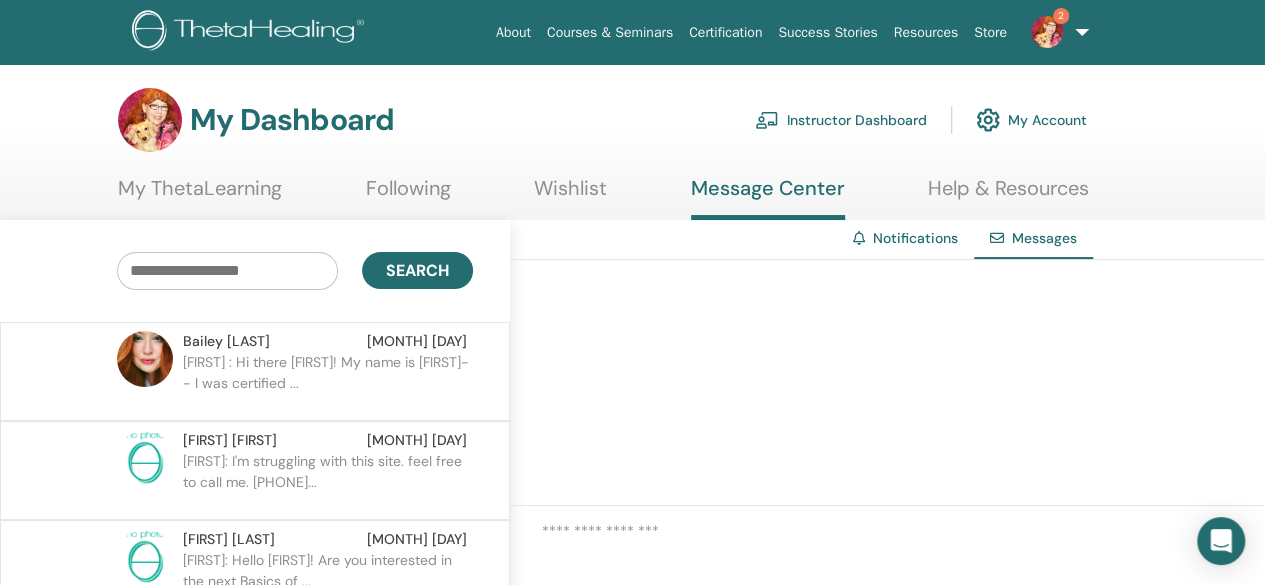 click on "Bailey : Hi there Jill! My name is Bailey-- I was certified ..." at bounding box center [328, 382] 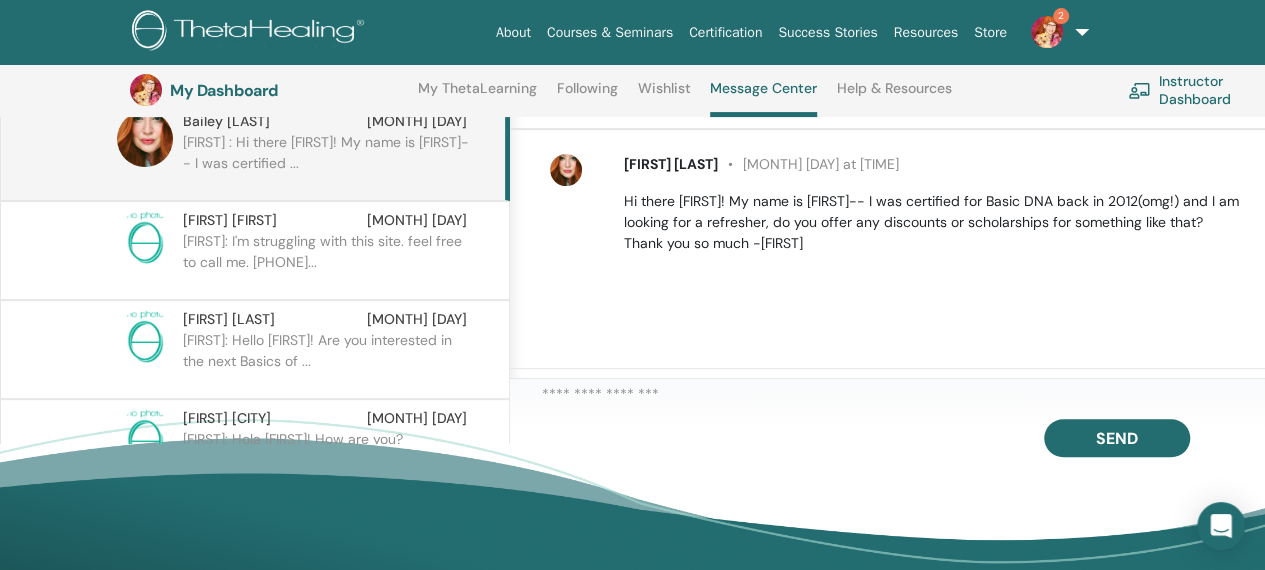 scroll, scrollTop: 276, scrollLeft: 0, axis: vertical 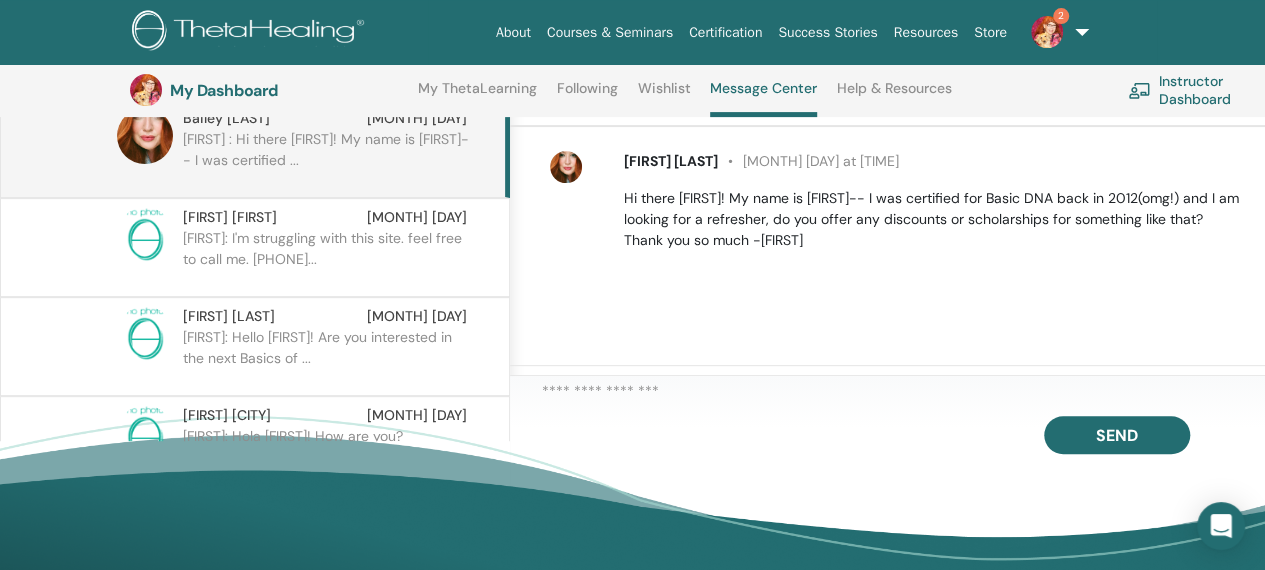 click at bounding box center (903, 394) 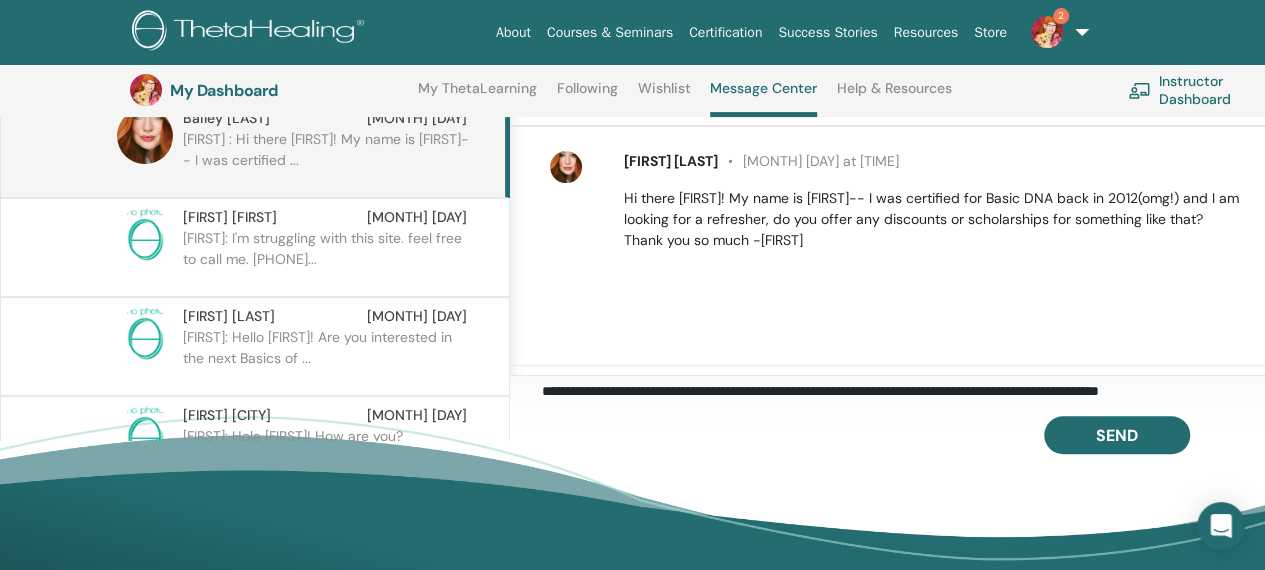 scroll, scrollTop: 12, scrollLeft: 0, axis: vertical 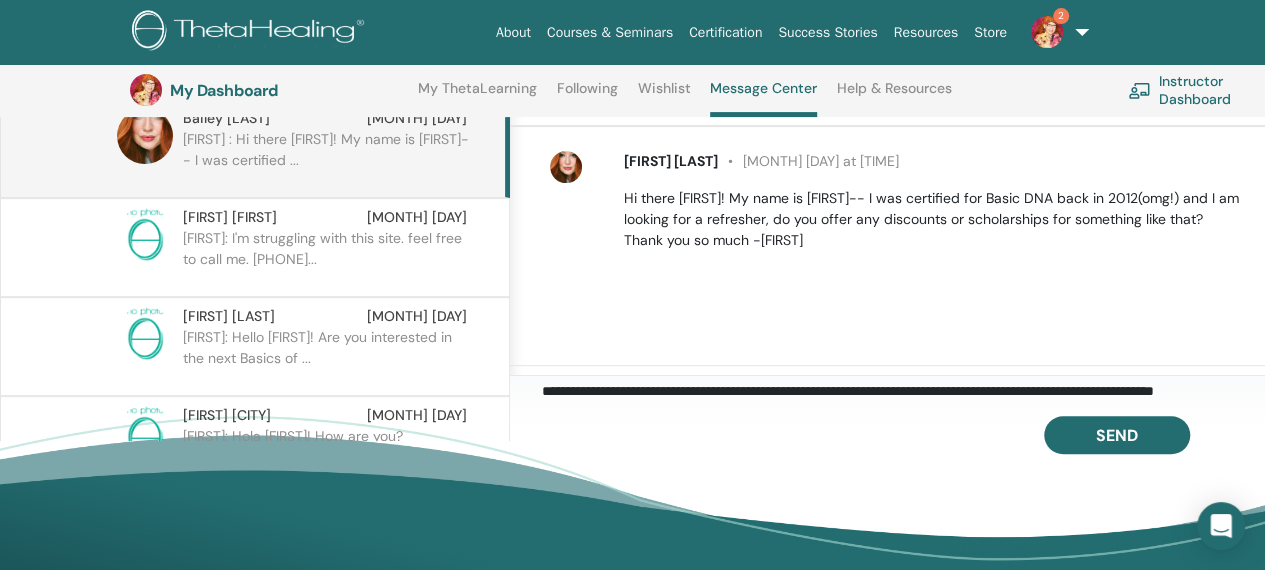 paste on "**********" 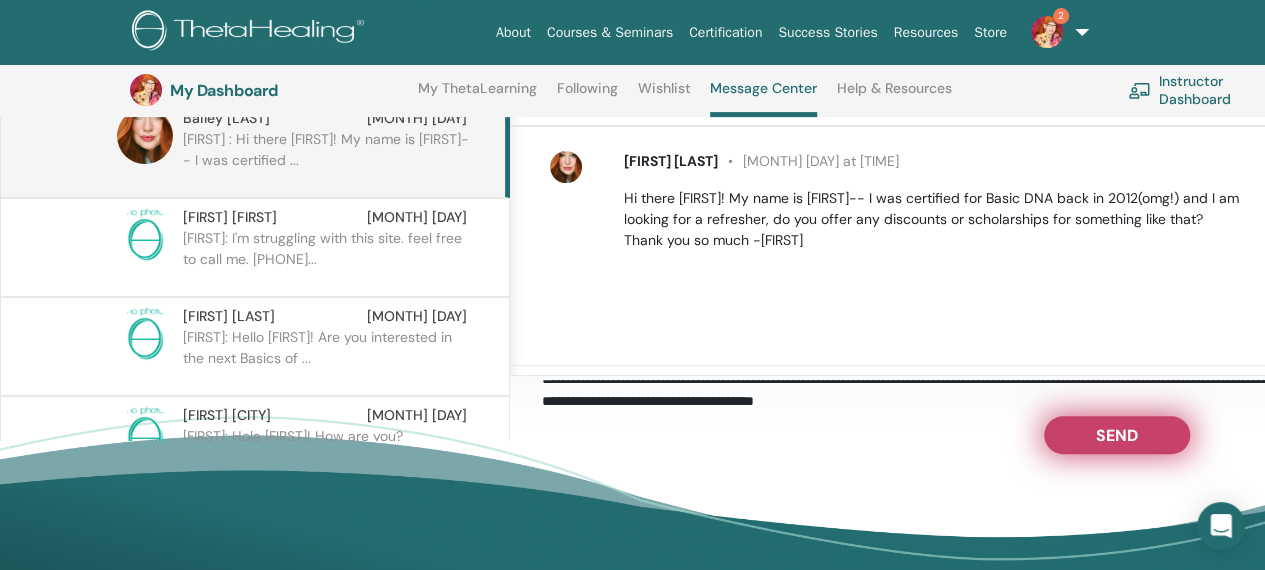 type on "**********" 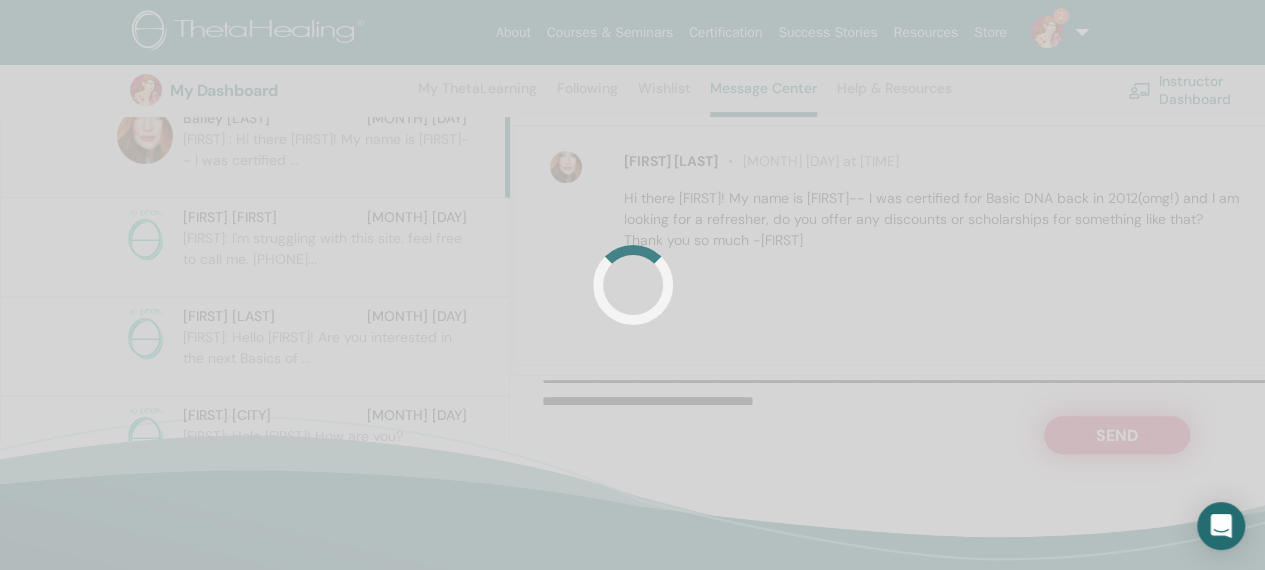 type 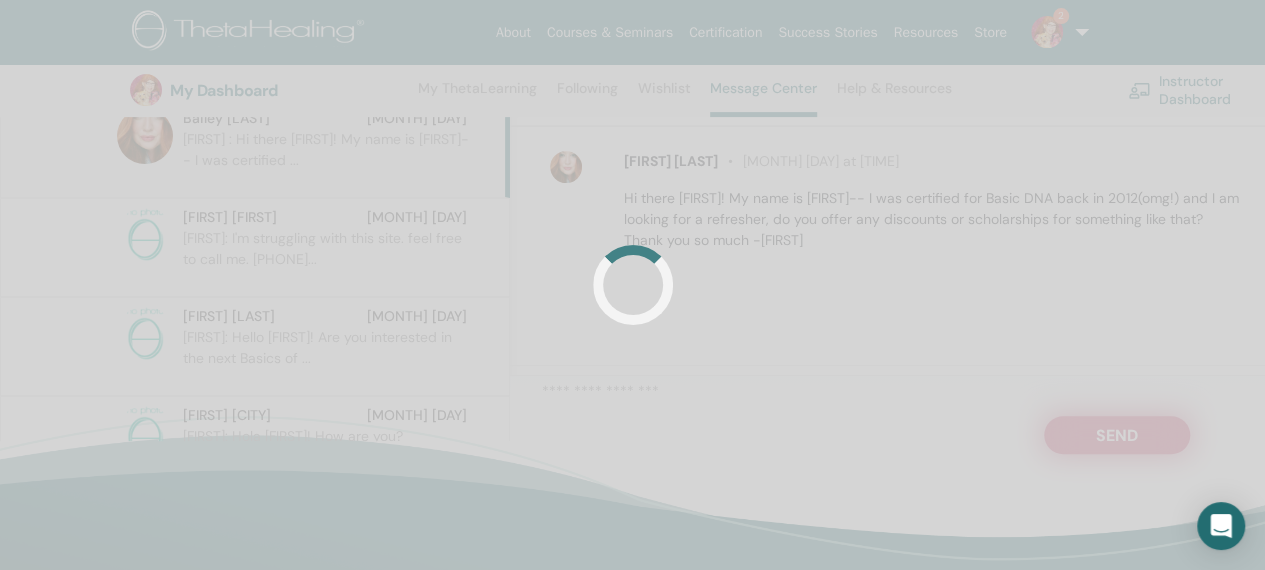scroll, scrollTop: 0, scrollLeft: 0, axis: both 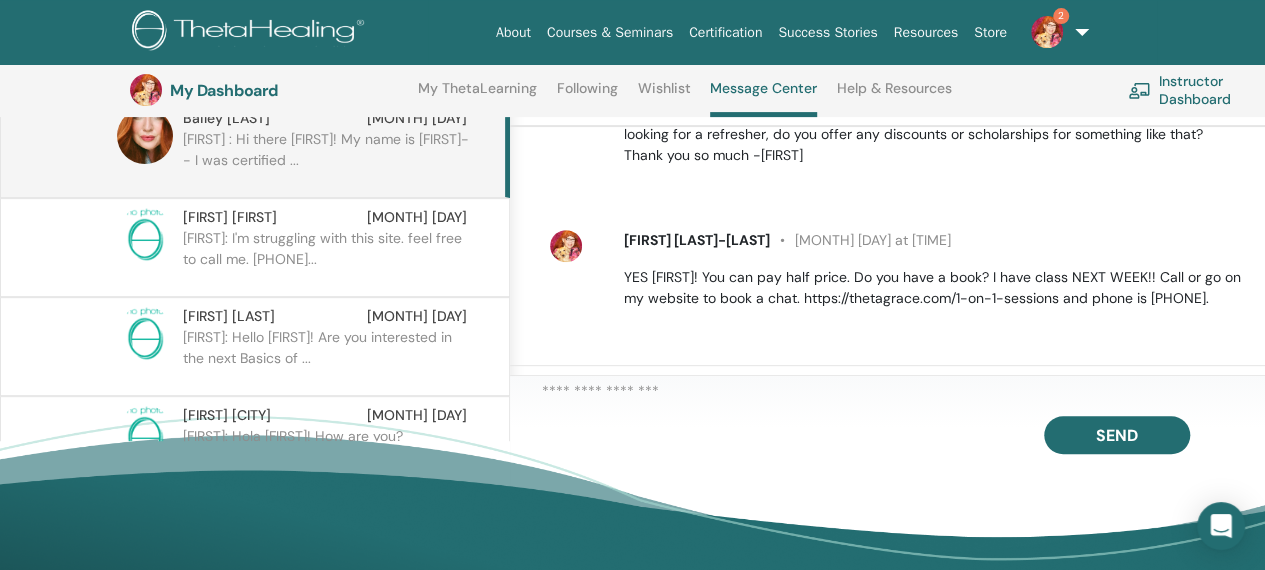 click on "Jill: I'm struggling with this site. feel free to call me. 4..." at bounding box center (328, 258) 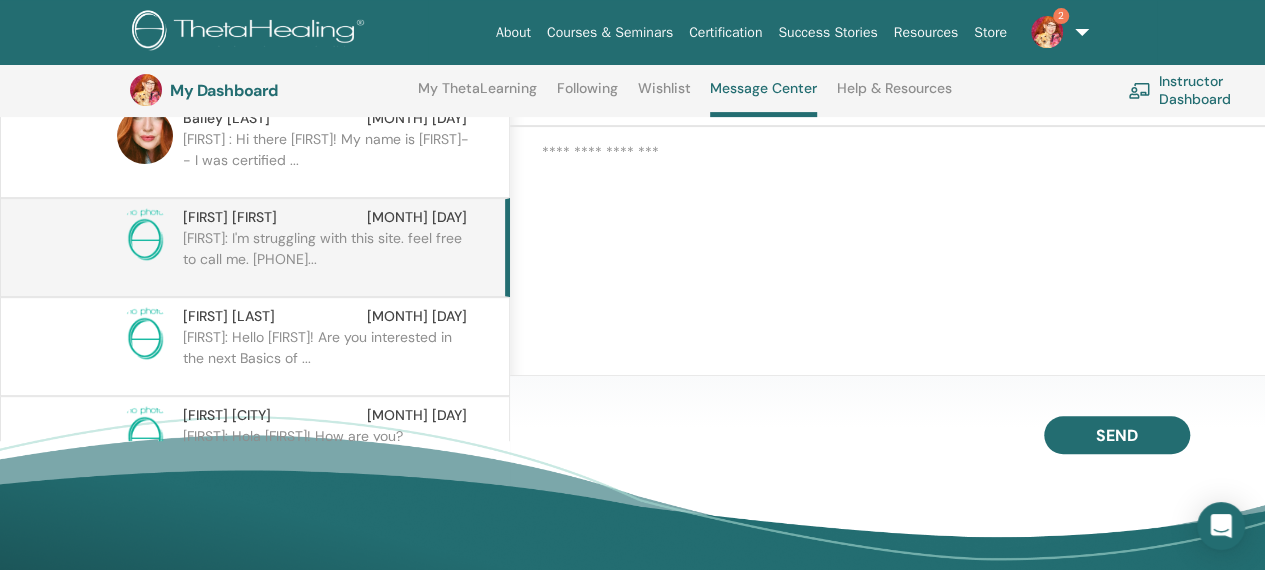 scroll, scrollTop: 276, scrollLeft: 67, axis: both 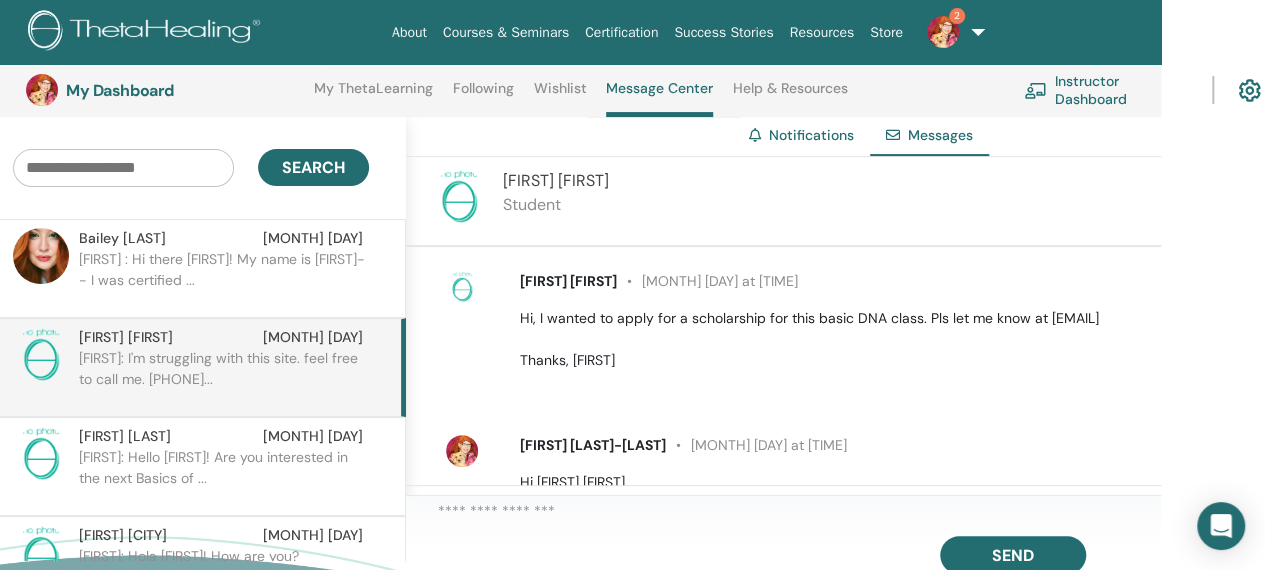 click on "2" at bounding box center [957, 16] 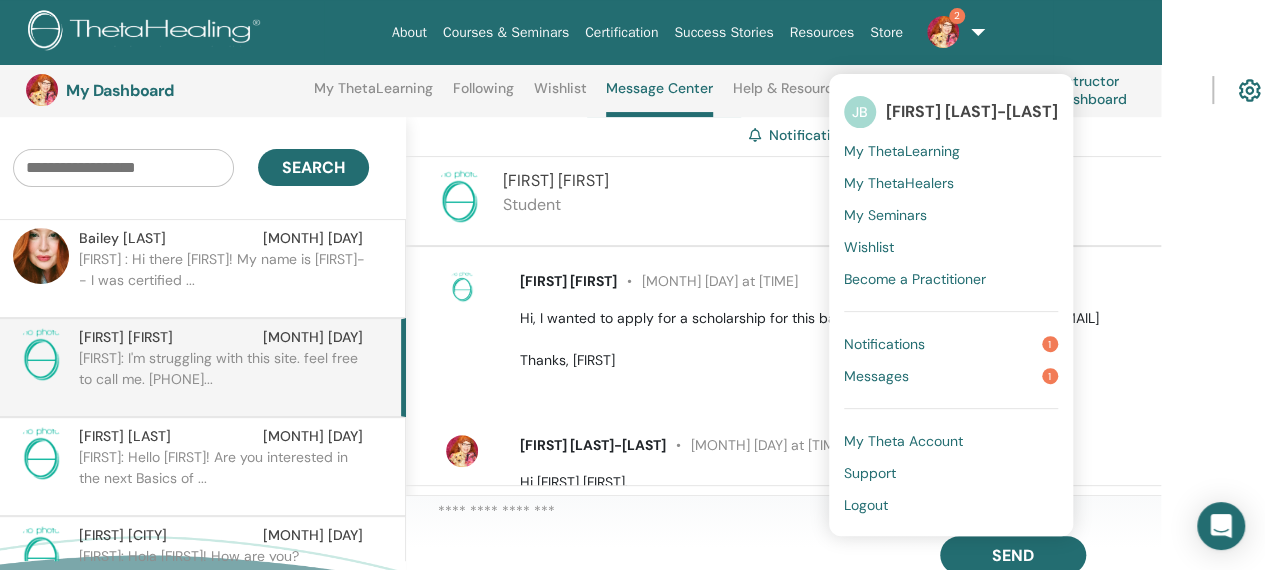 click on "Notifications 1" at bounding box center [951, 344] 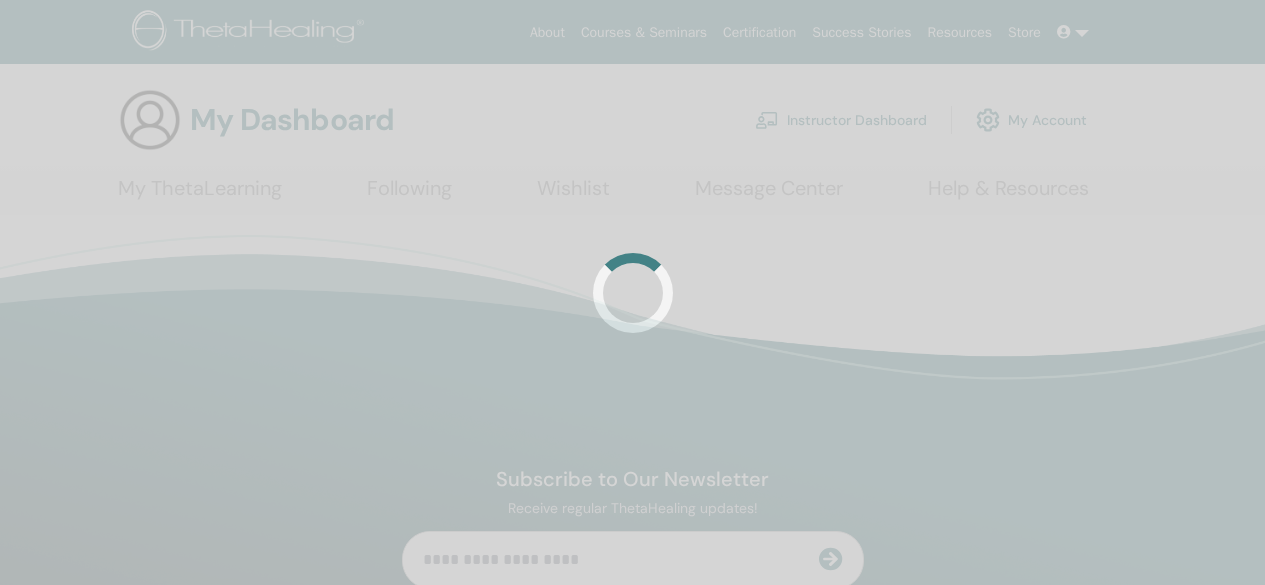 scroll, scrollTop: 0, scrollLeft: 0, axis: both 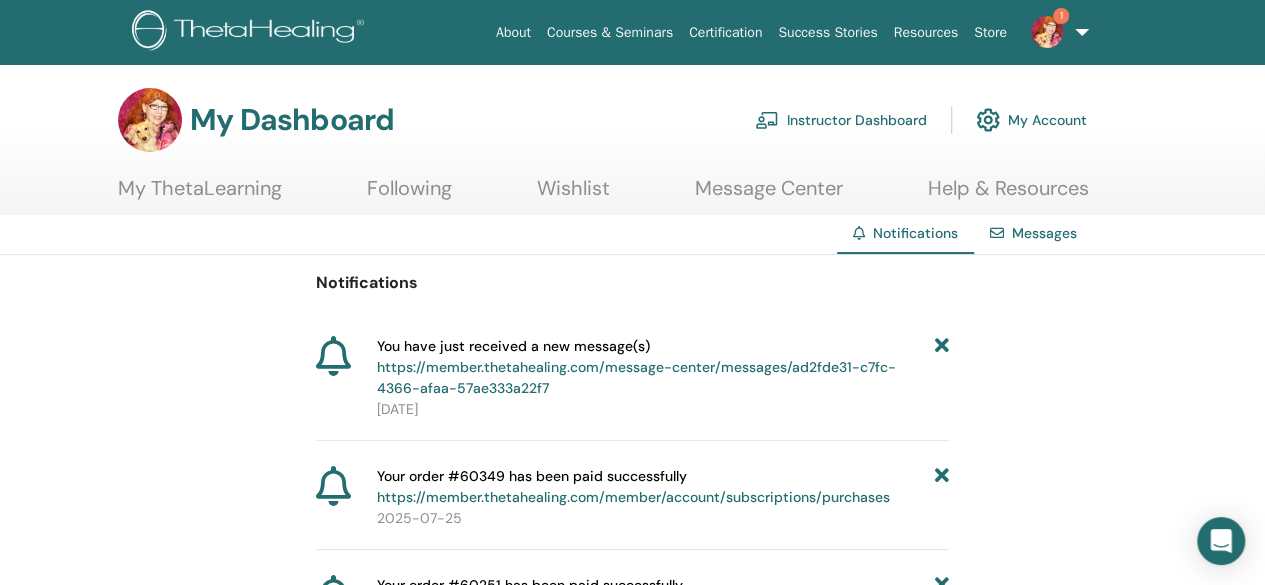 click on "https://member.thetahealing.com/message-center/messages/ad2fde31-c7fc-4366-afaa-57ae333a22f7" at bounding box center (636, 377) 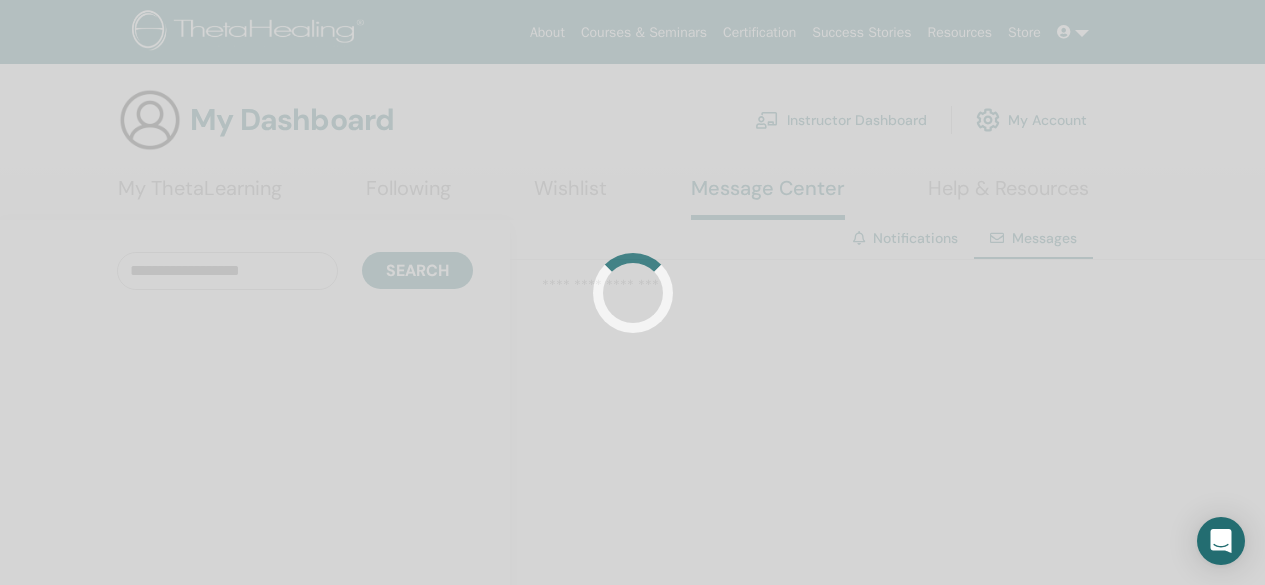 scroll, scrollTop: 0, scrollLeft: 0, axis: both 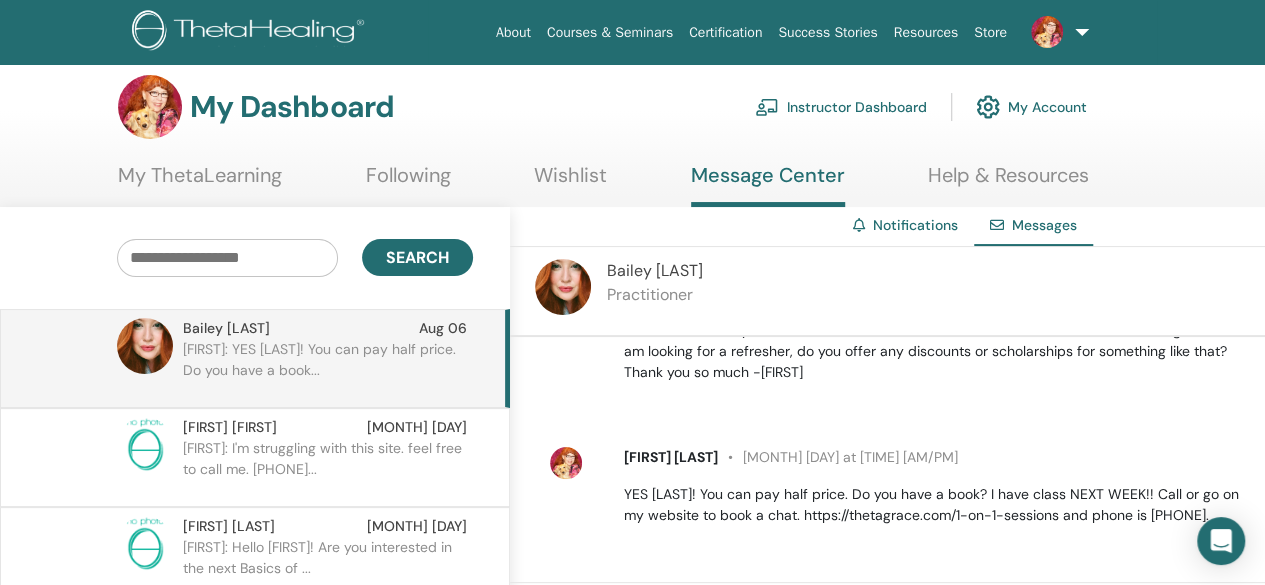 click on "Instructor Dashboard" at bounding box center (841, 107) 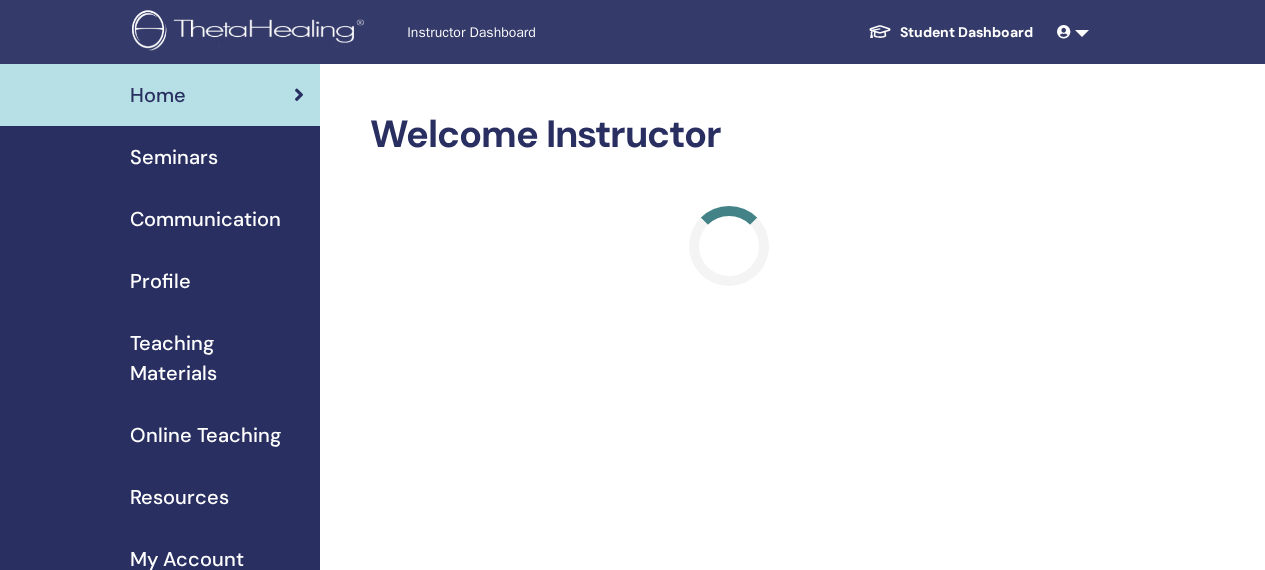 scroll, scrollTop: 0, scrollLeft: 0, axis: both 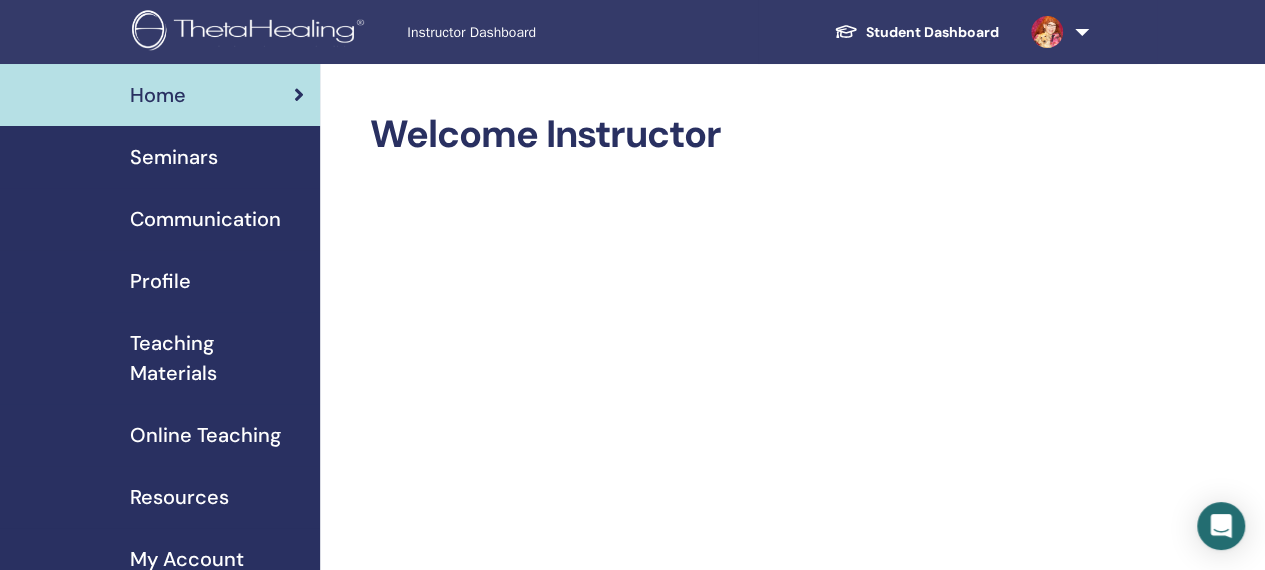 click on "Seminars" at bounding box center (174, 157) 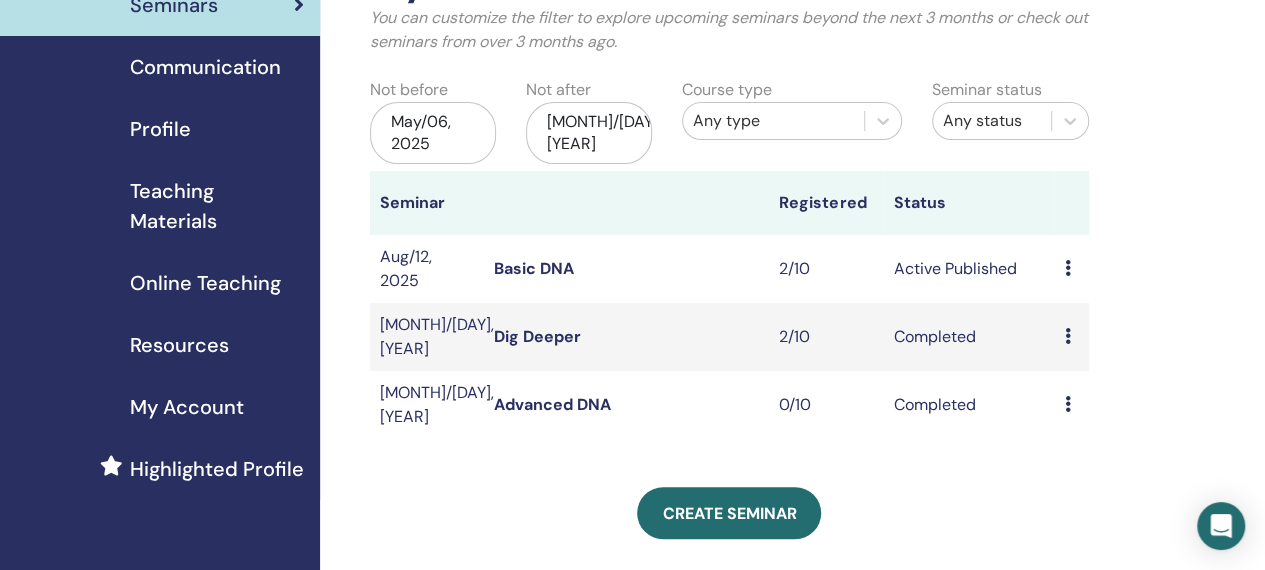 scroll, scrollTop: 150, scrollLeft: 0, axis: vertical 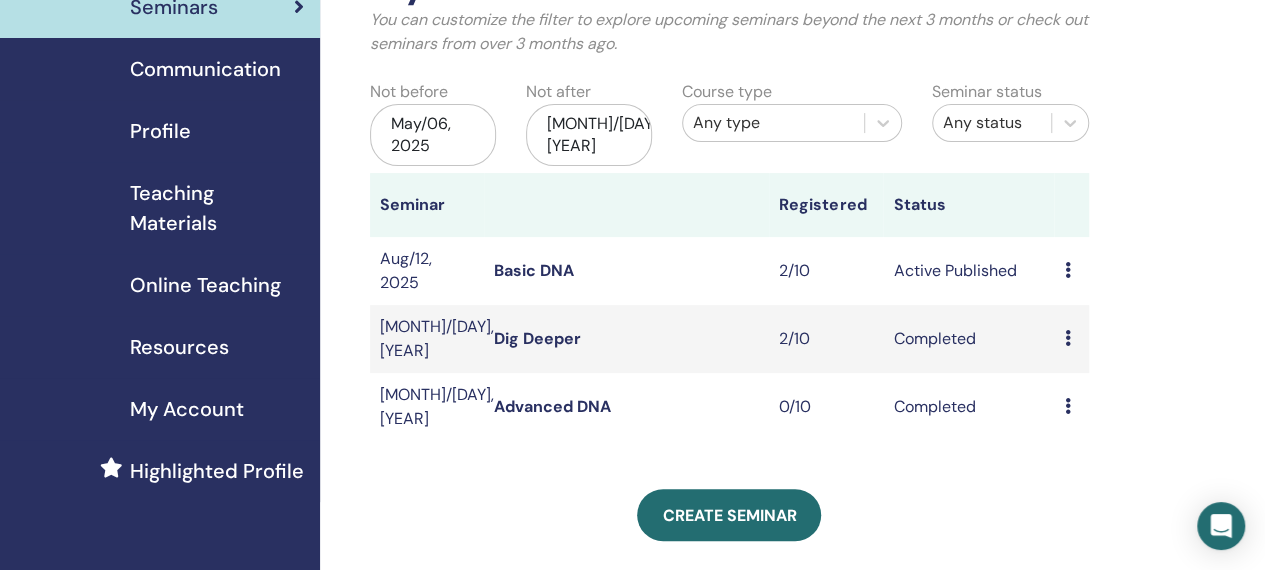 click on "Create seminar" at bounding box center [729, 515] 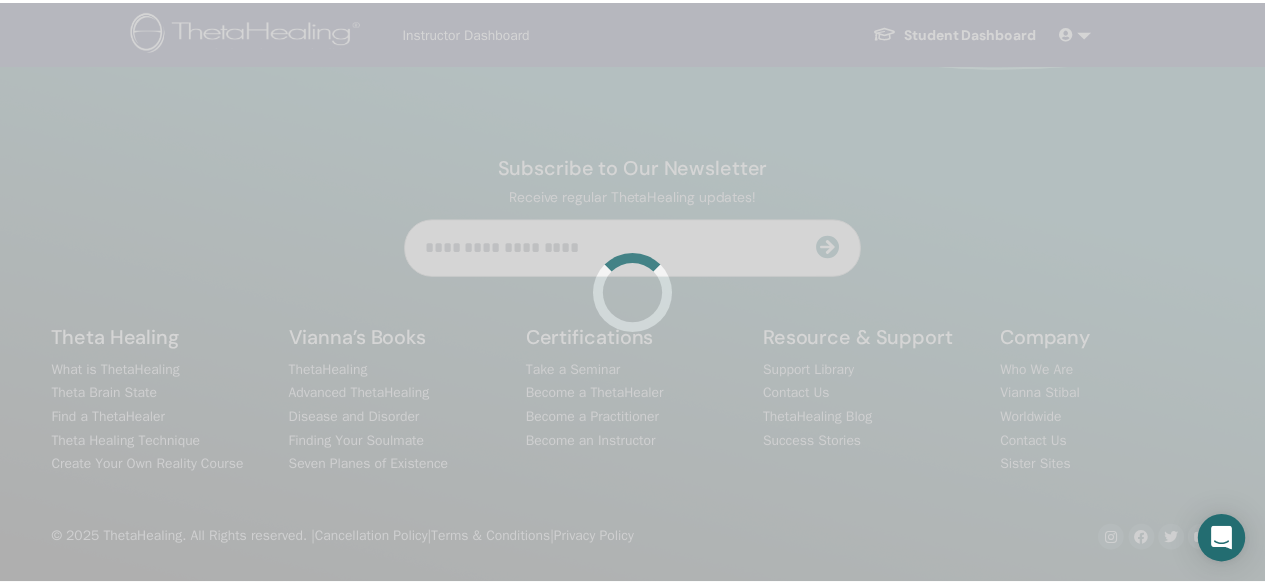 scroll, scrollTop: 0, scrollLeft: 0, axis: both 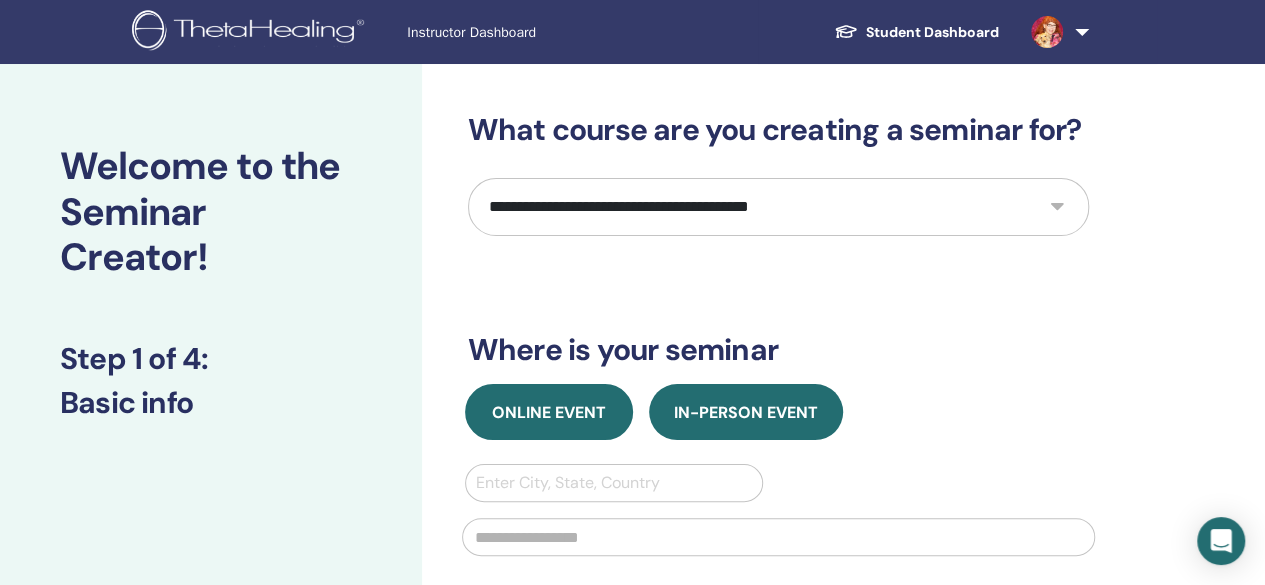 click on "Online Event" at bounding box center [549, 412] 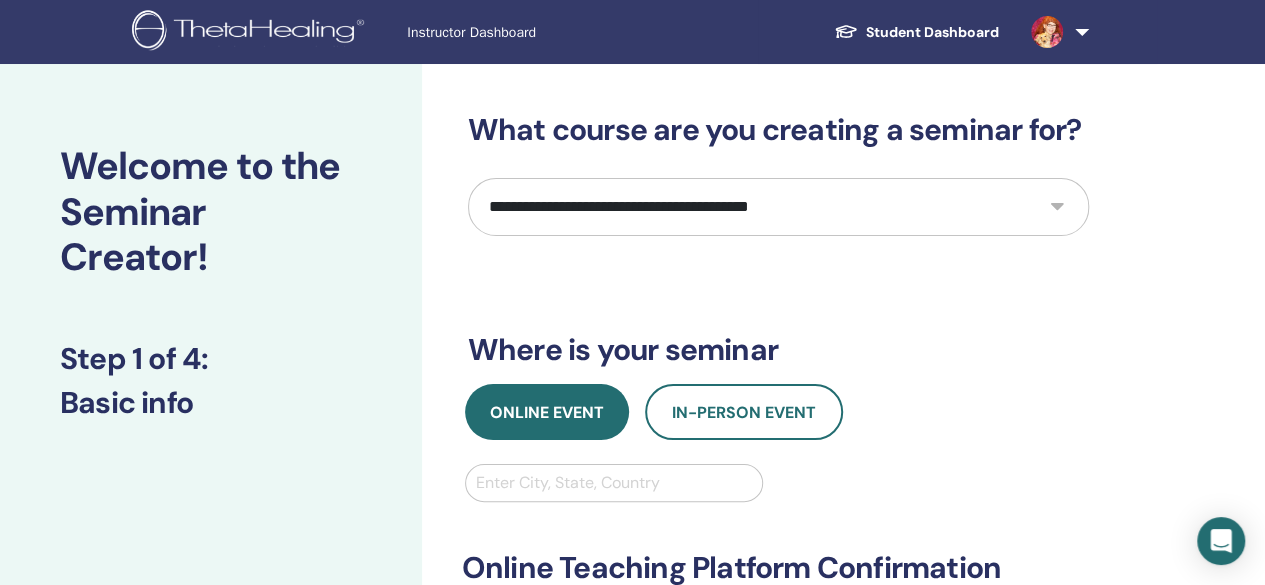 click on "**********" at bounding box center (778, 207) 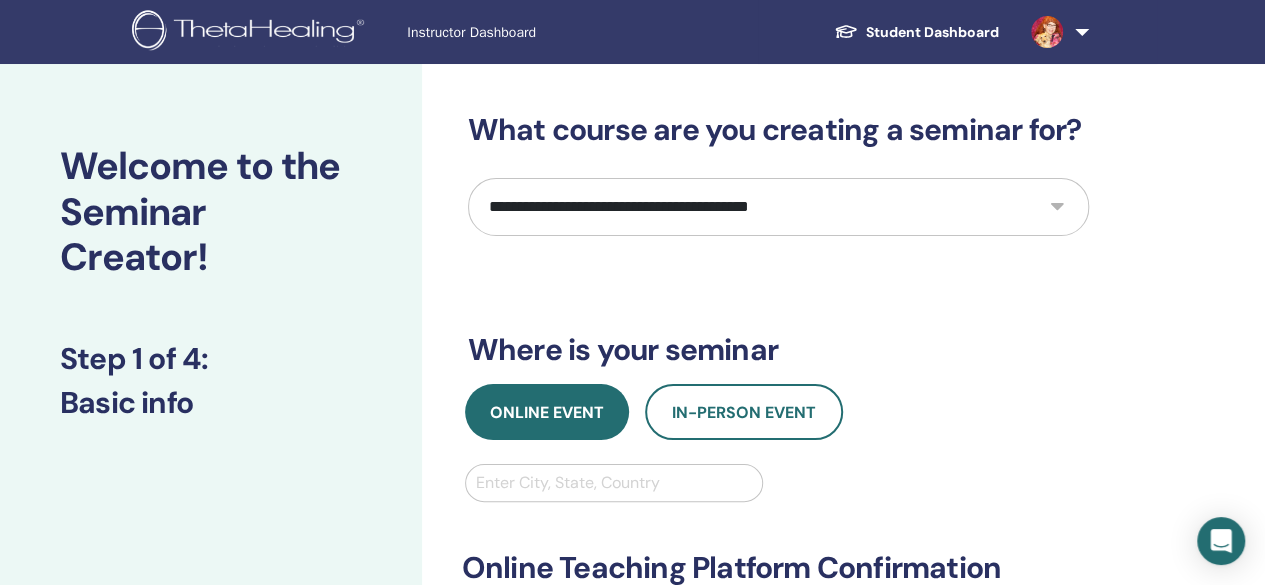 select on "*" 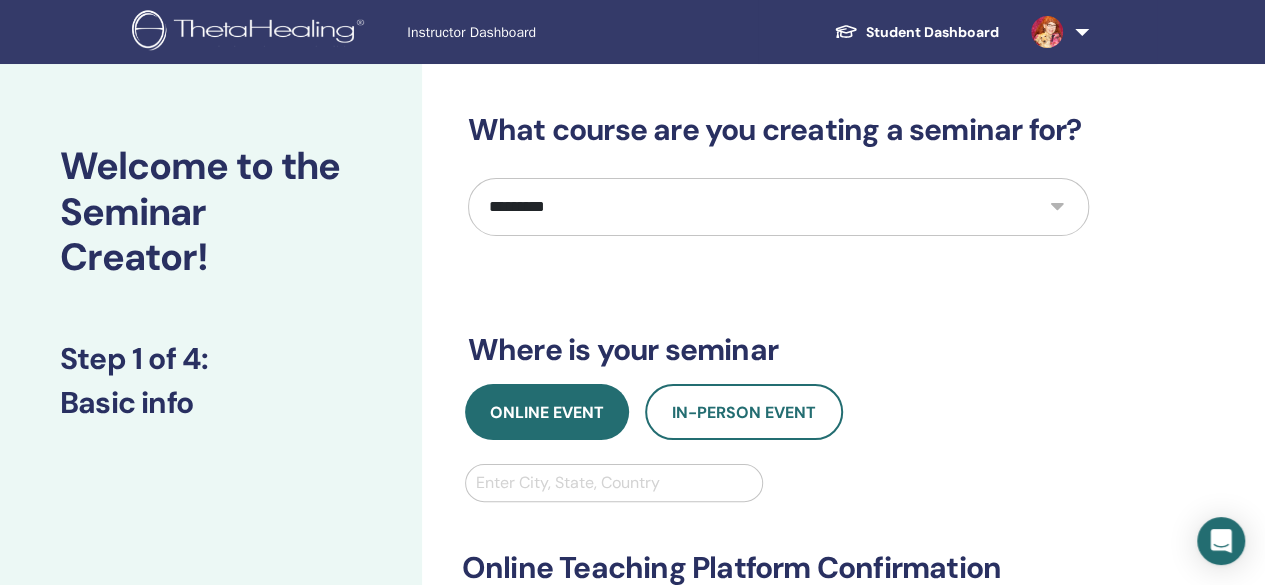 click on "**********" at bounding box center (778, 207) 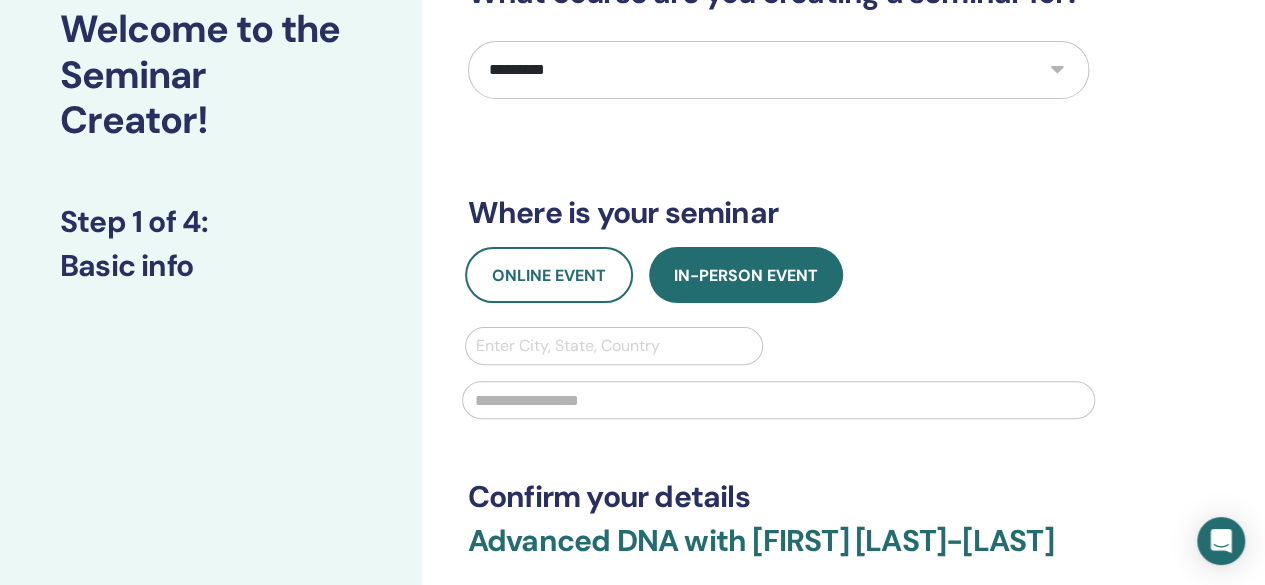 scroll, scrollTop: 139, scrollLeft: 0, axis: vertical 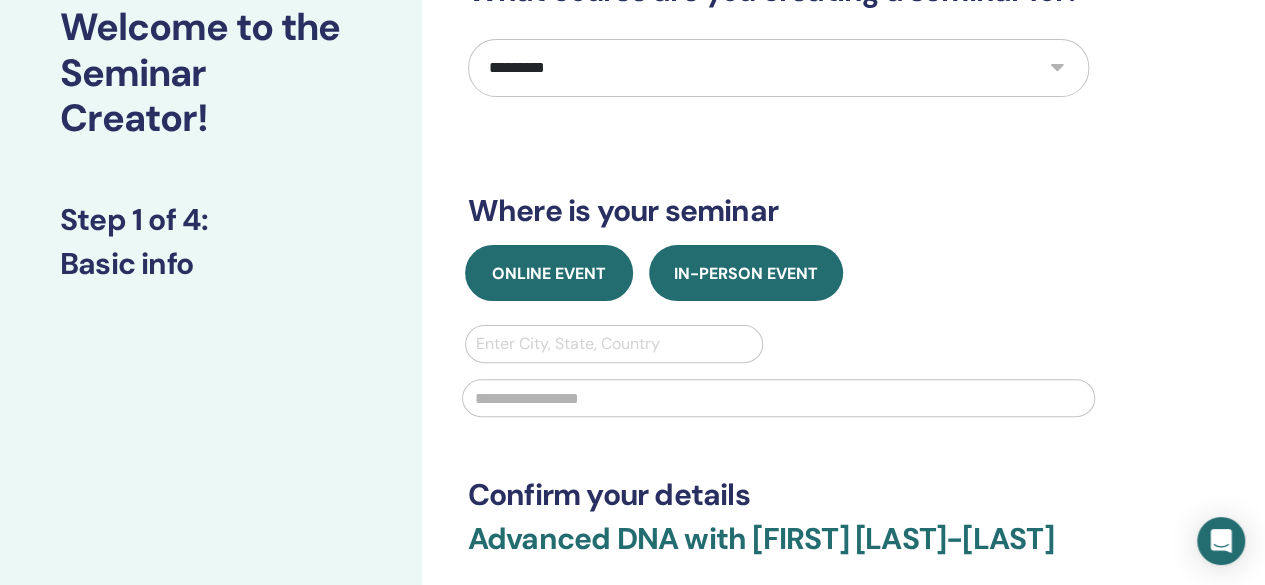 click on "Online Event" at bounding box center [549, 273] 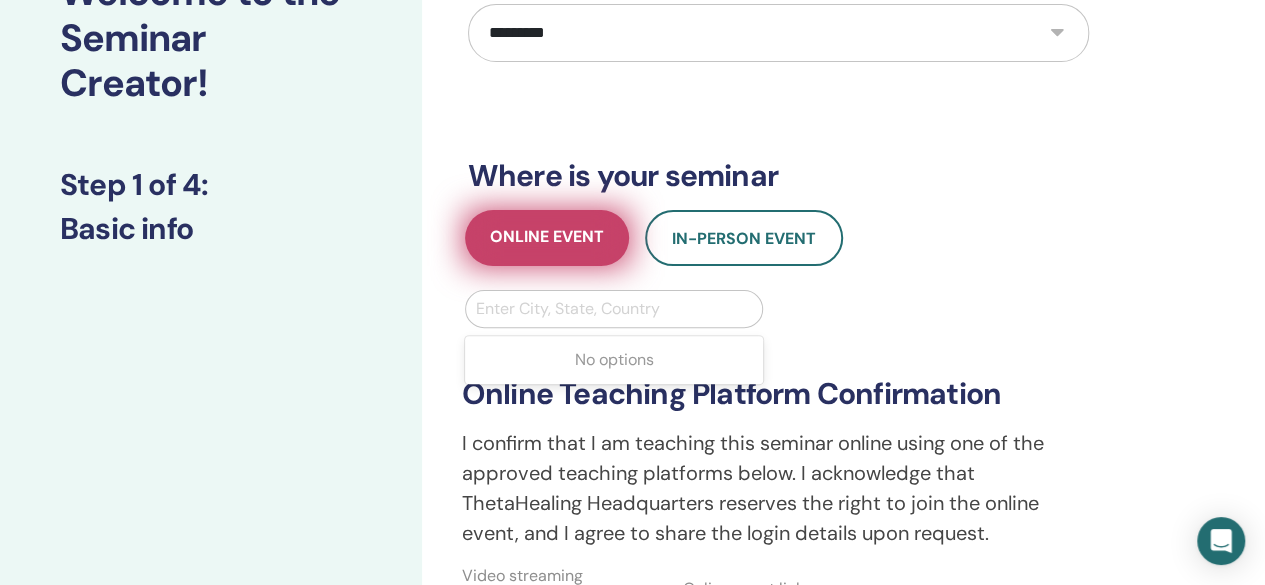 scroll, scrollTop: 218, scrollLeft: 0, axis: vertical 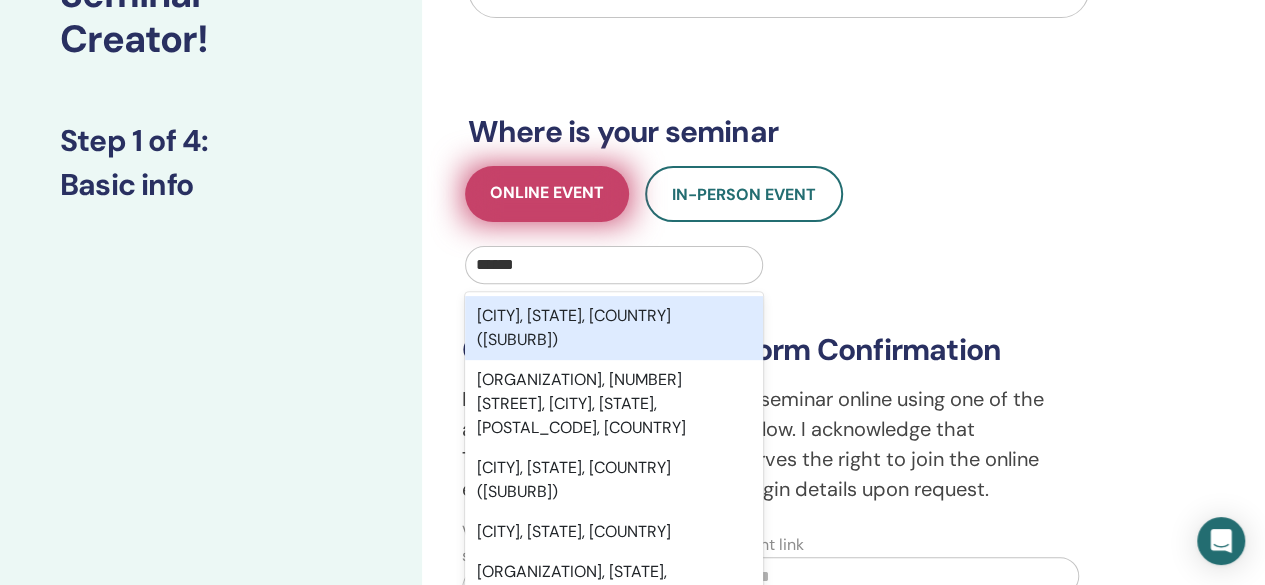 type on "******" 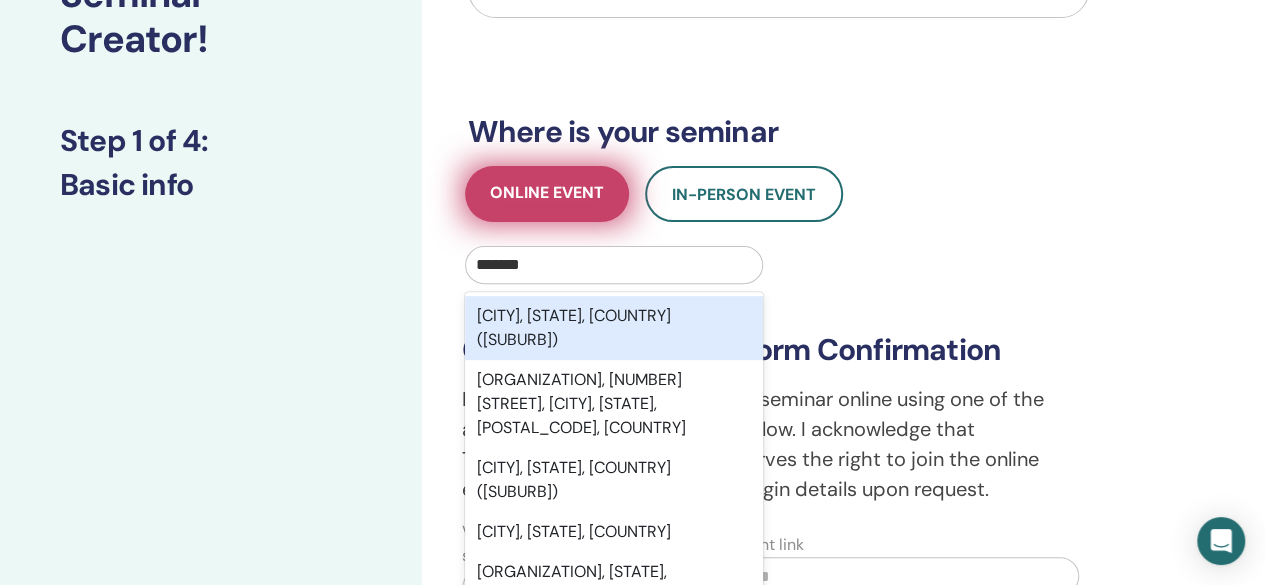 click on "Towson, MD, USA (City of Baltimore)" at bounding box center (614, 328) 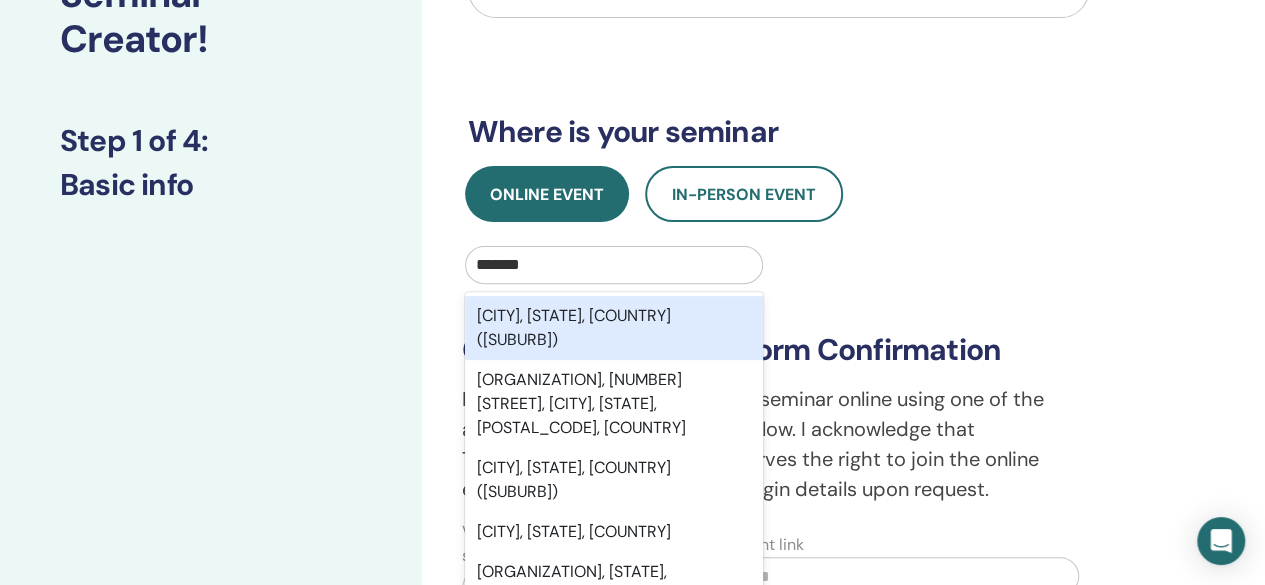 type 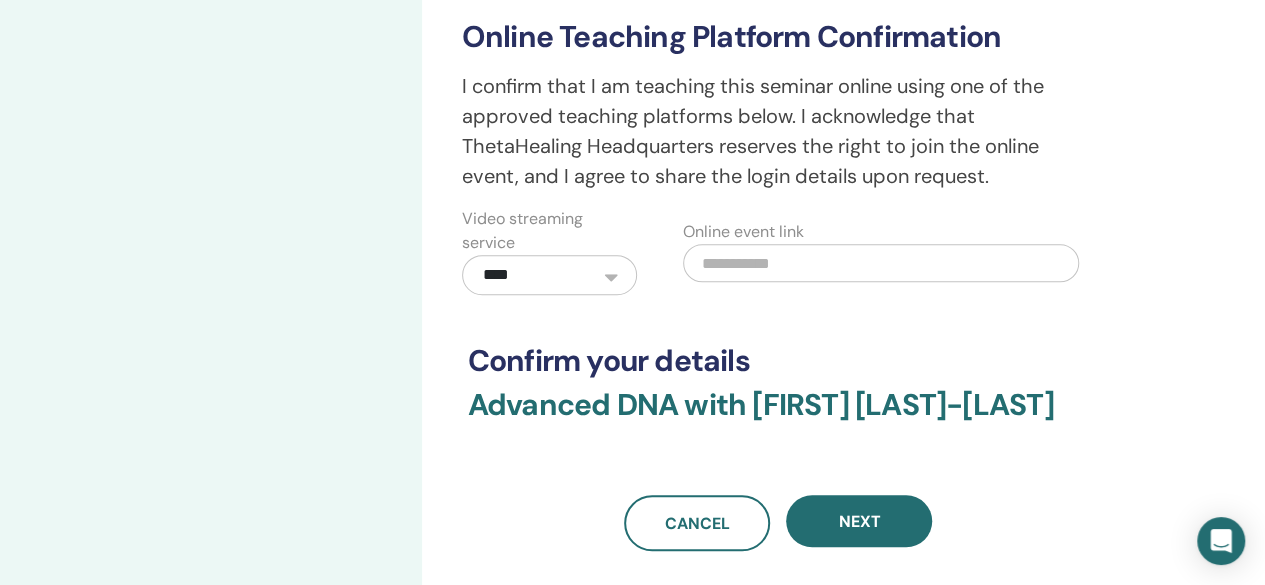 scroll, scrollTop: 532, scrollLeft: 0, axis: vertical 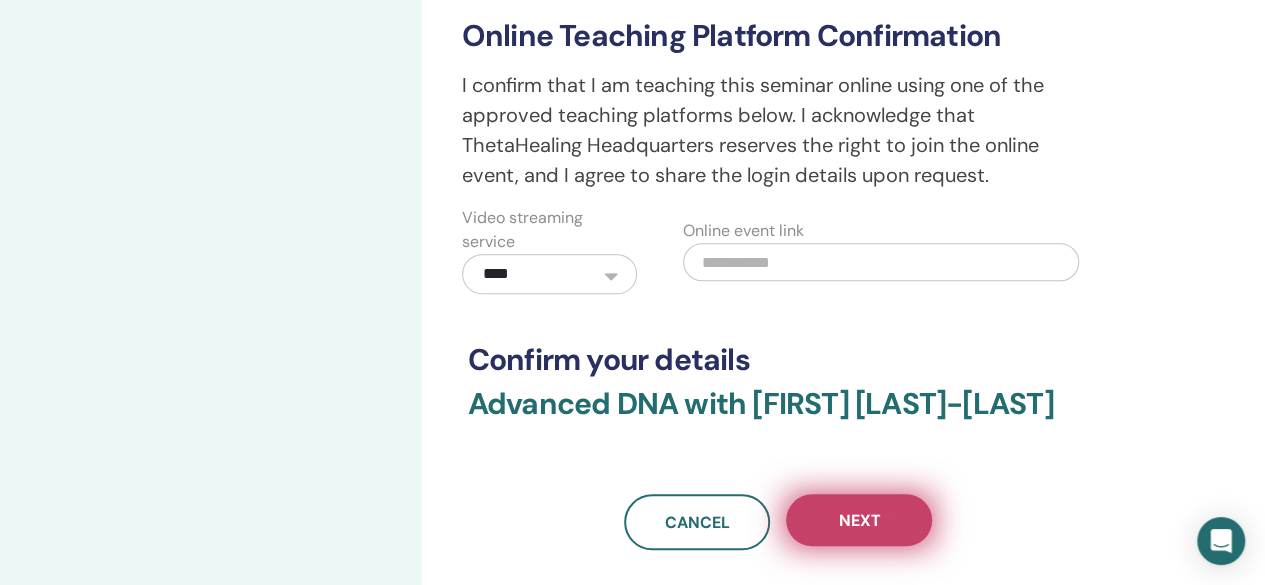 click on "Next" at bounding box center (859, 520) 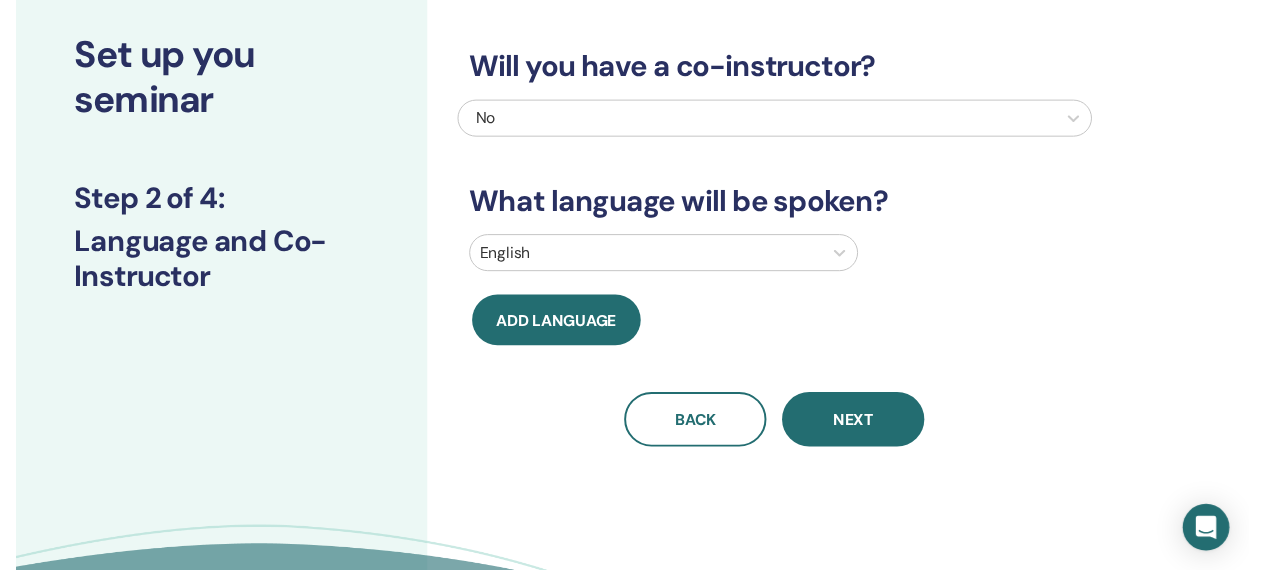 scroll, scrollTop: 122, scrollLeft: 0, axis: vertical 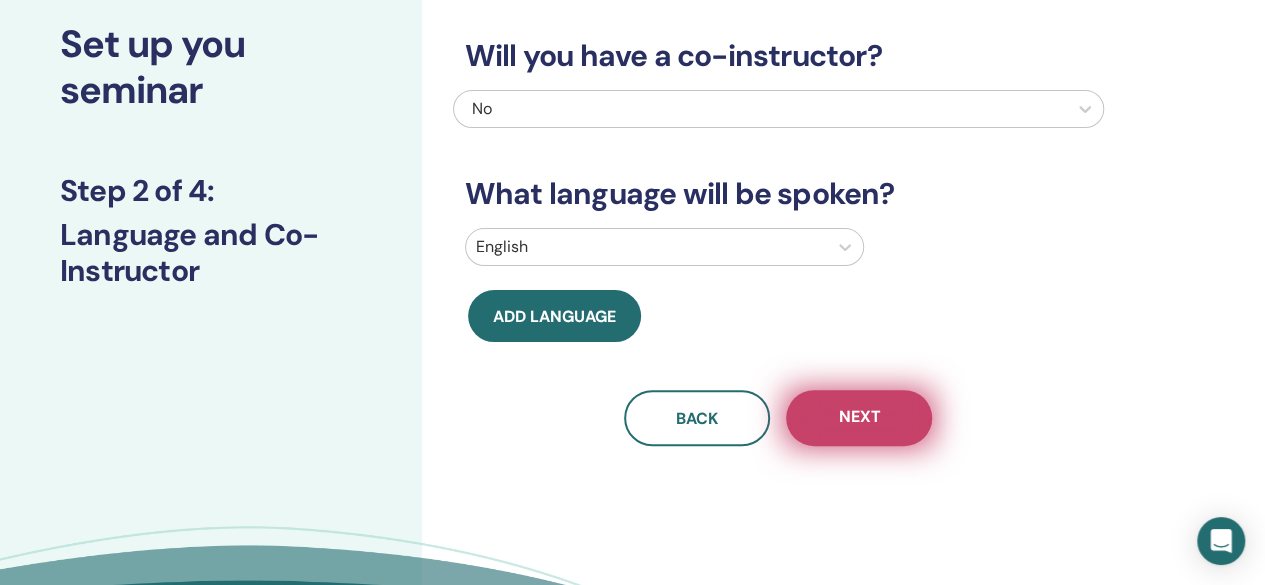 click on "Next" at bounding box center (859, 418) 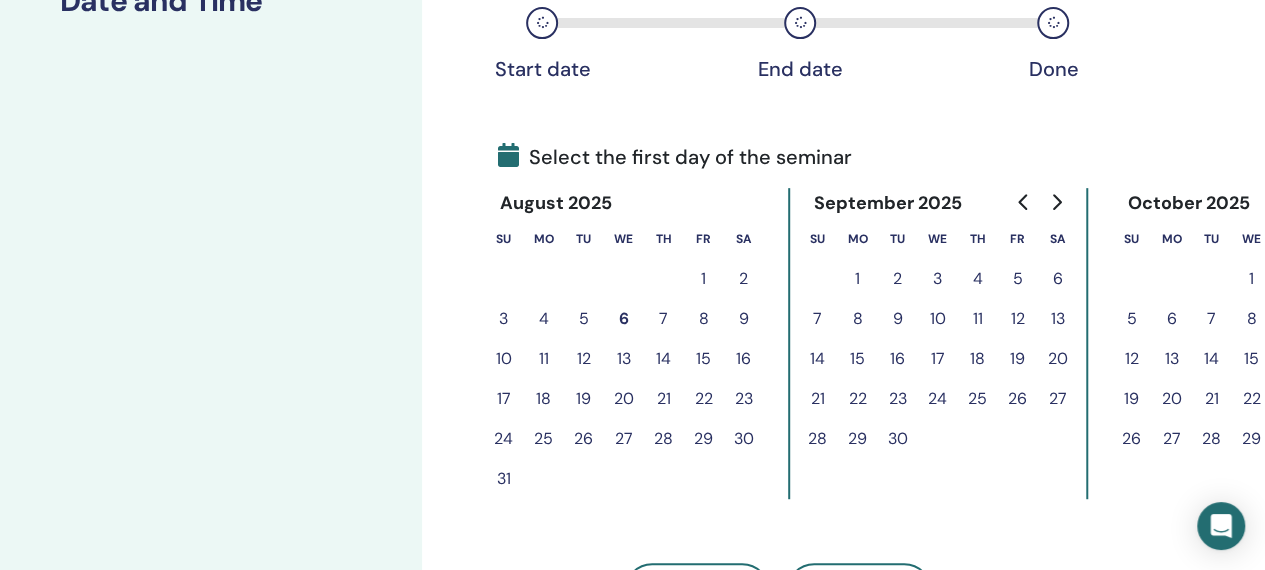 scroll, scrollTop: 417, scrollLeft: 0, axis: vertical 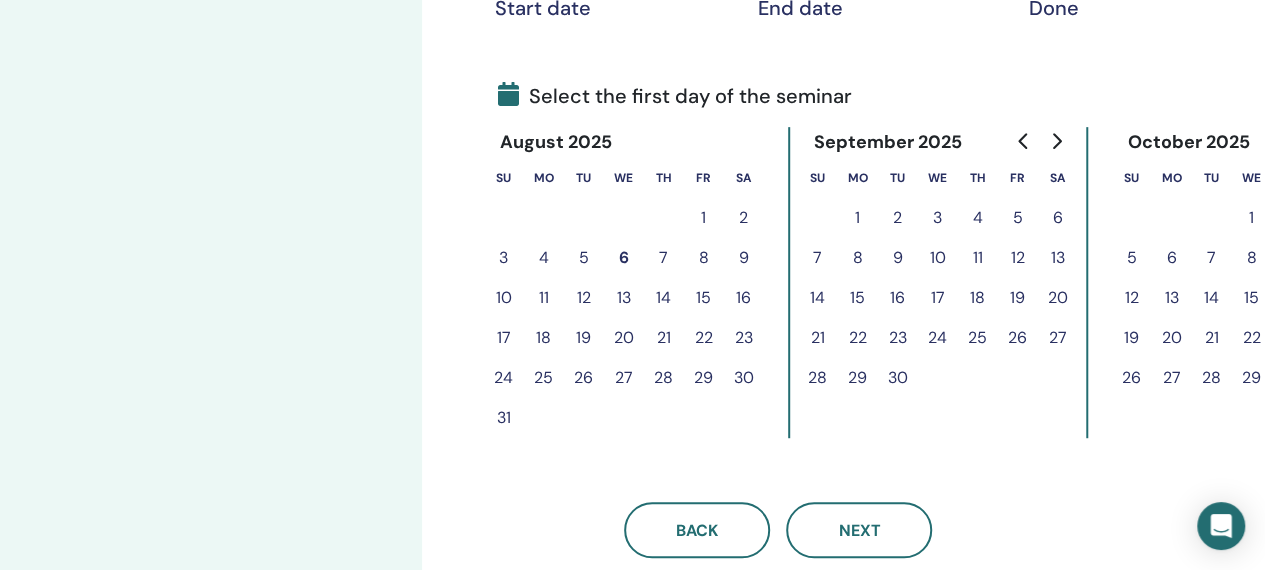 click on "27" at bounding box center [1058, 338] 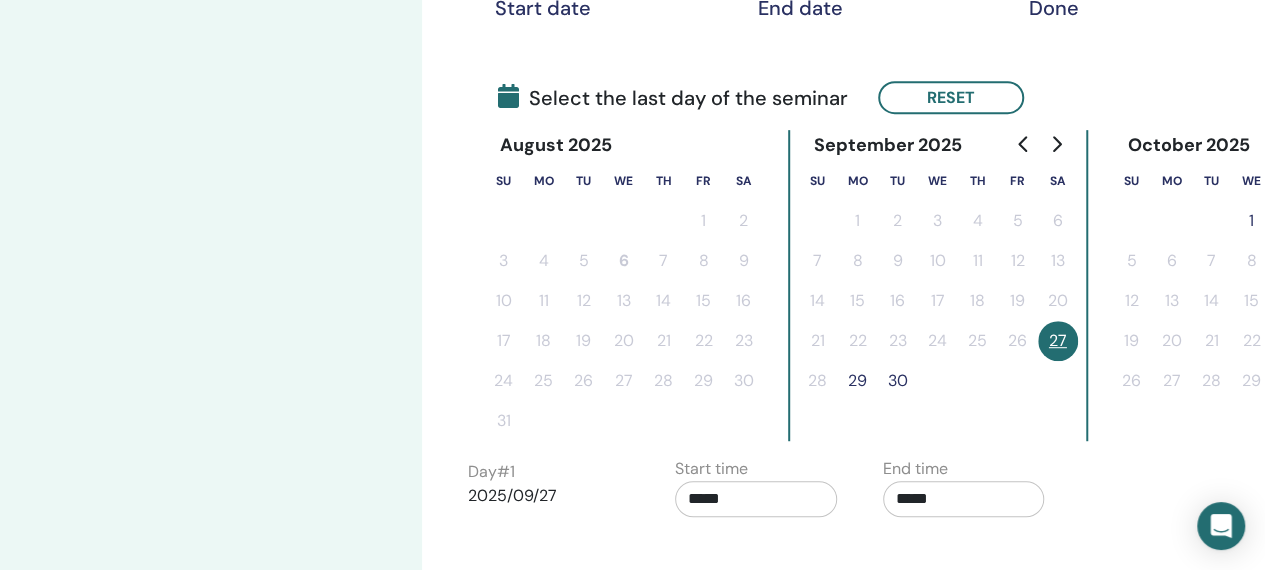 click on "29" at bounding box center (858, 381) 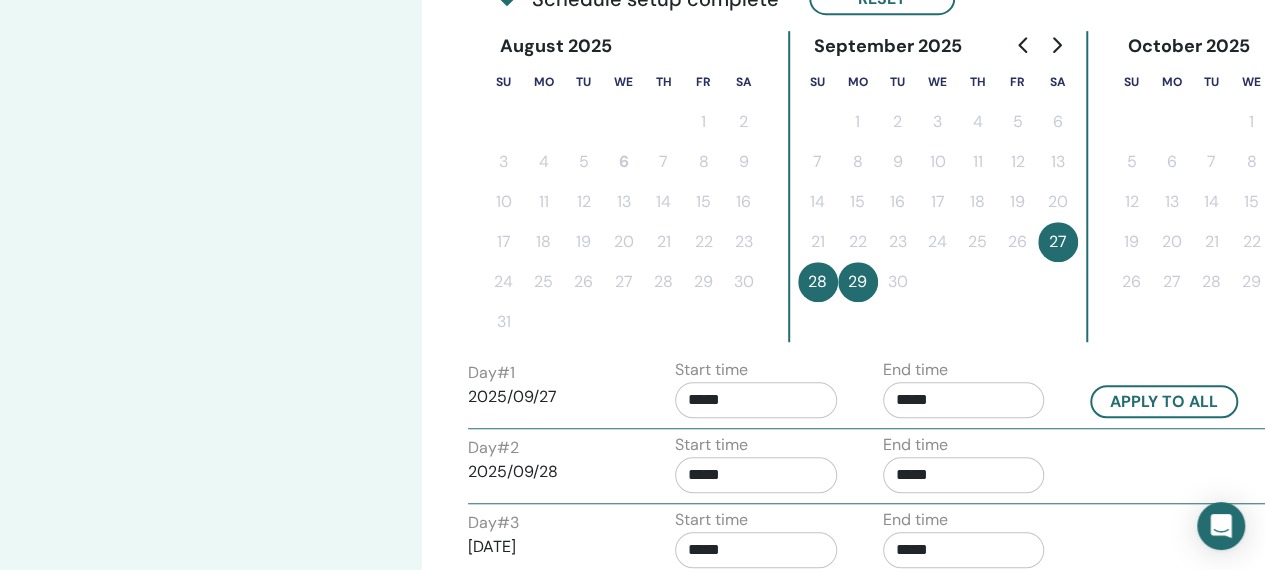 scroll, scrollTop: 517, scrollLeft: 0, axis: vertical 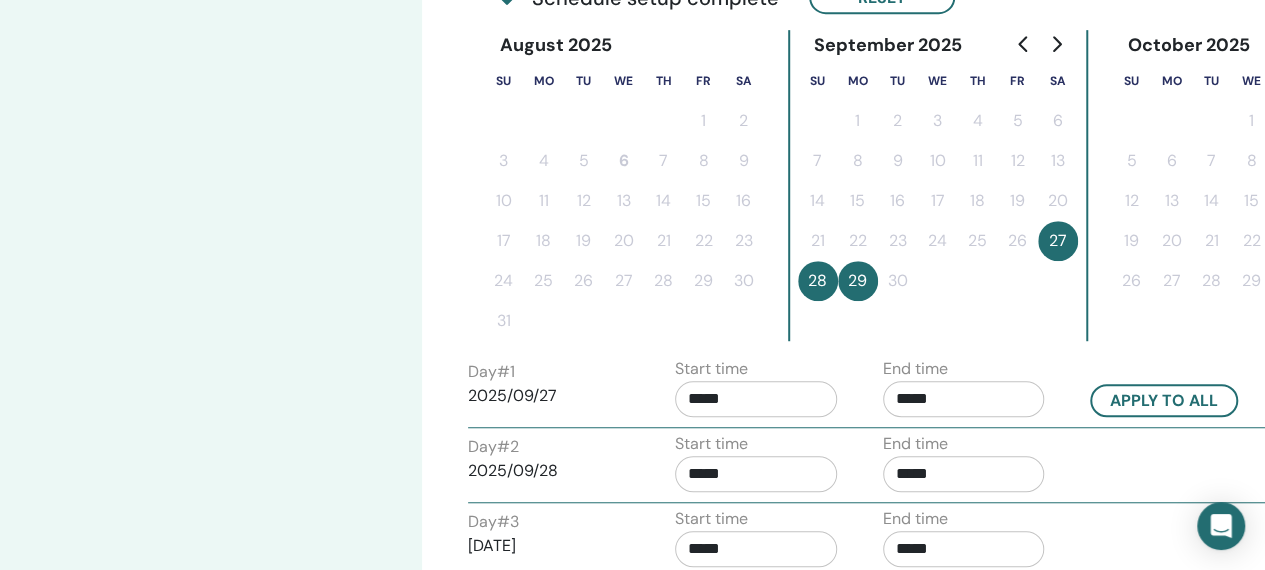 click on "*****" at bounding box center (756, 399) 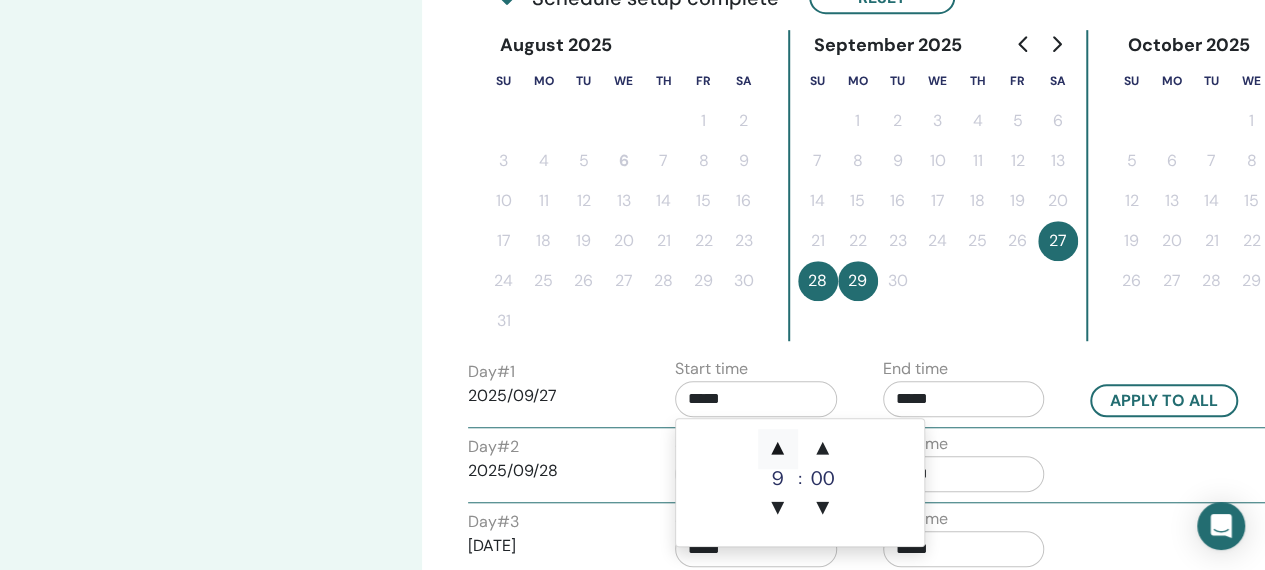 click on "▲" at bounding box center (778, 449) 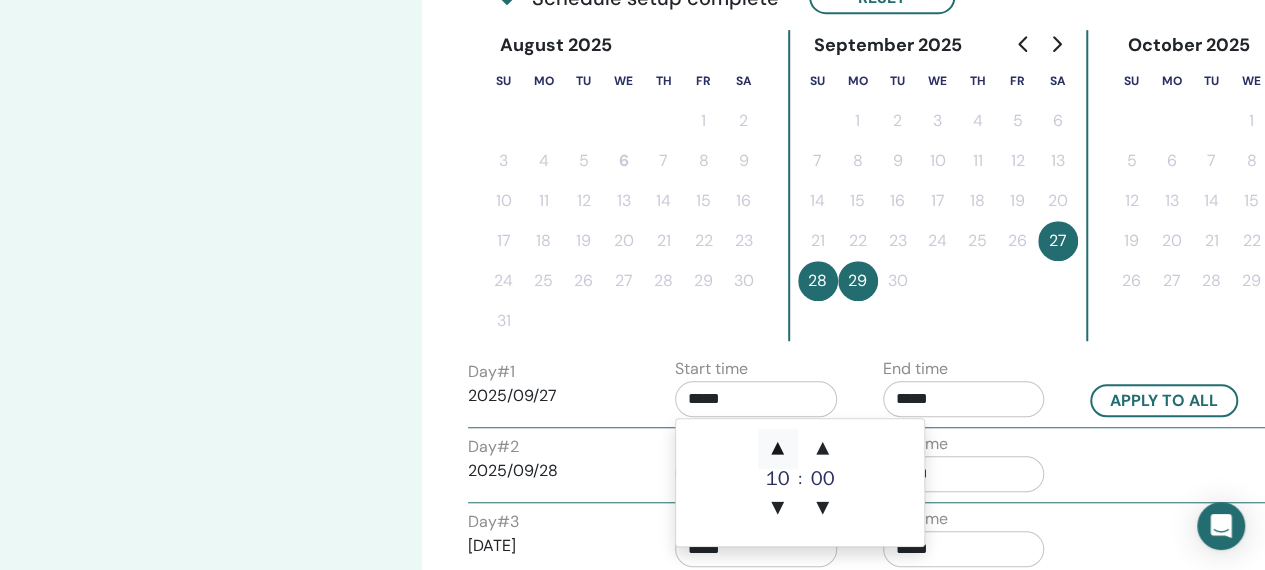 click on "▲" at bounding box center [778, 449] 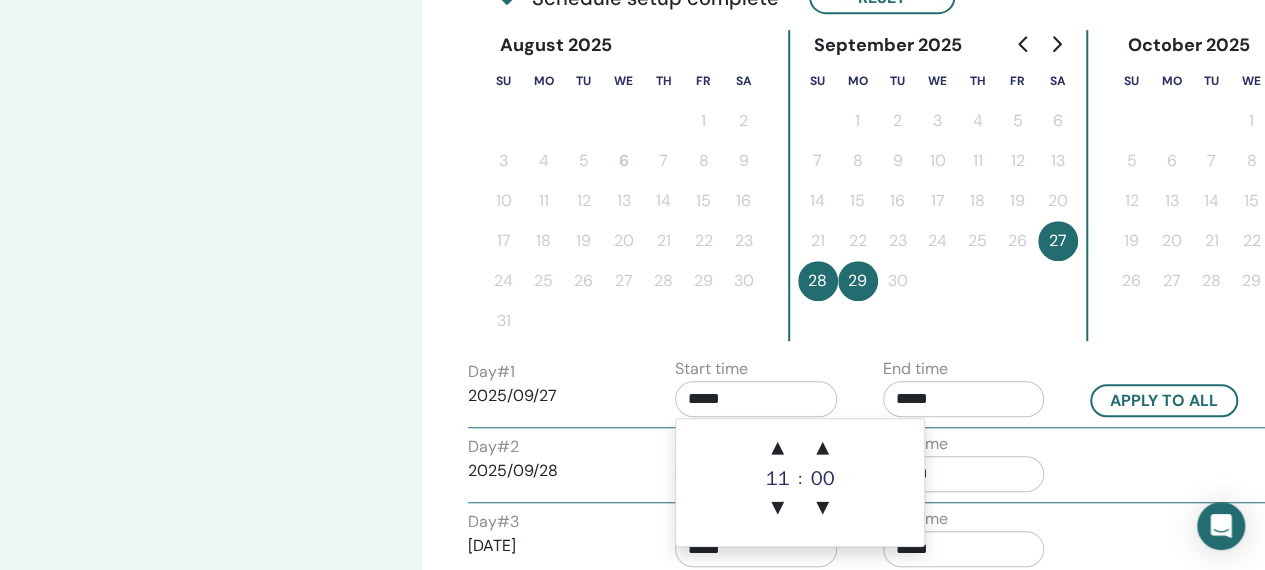 click on "Day  # 2 2025/09/28 Start time ***** End time *****" at bounding box center [868, 467] 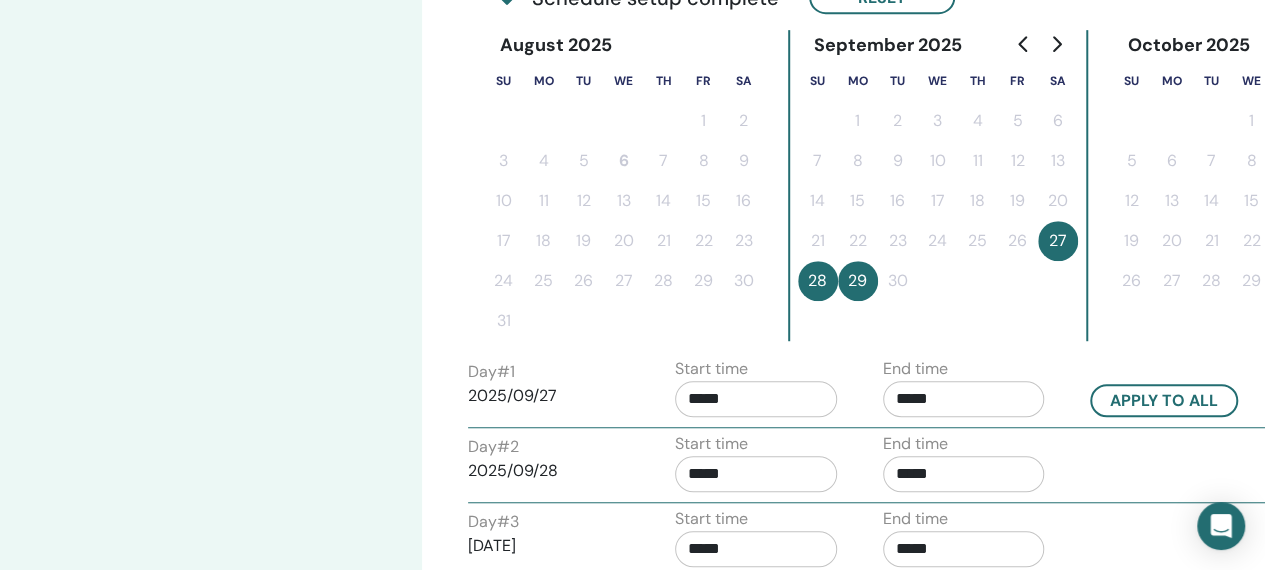 click on "*****" at bounding box center (964, 399) 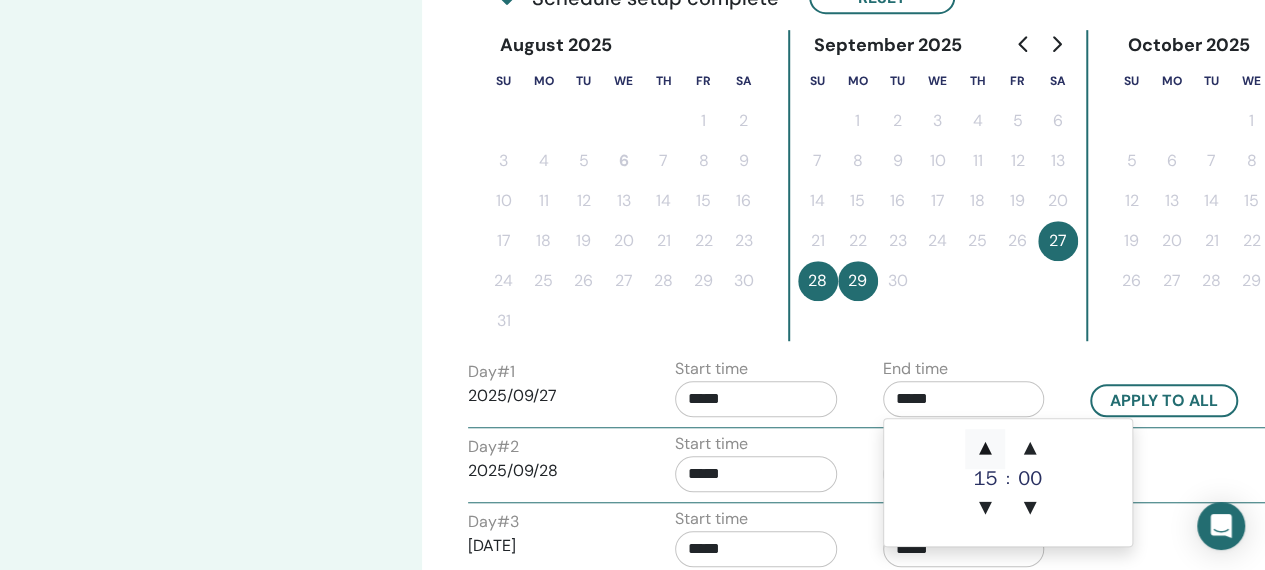 click on "▲" at bounding box center [985, 449] 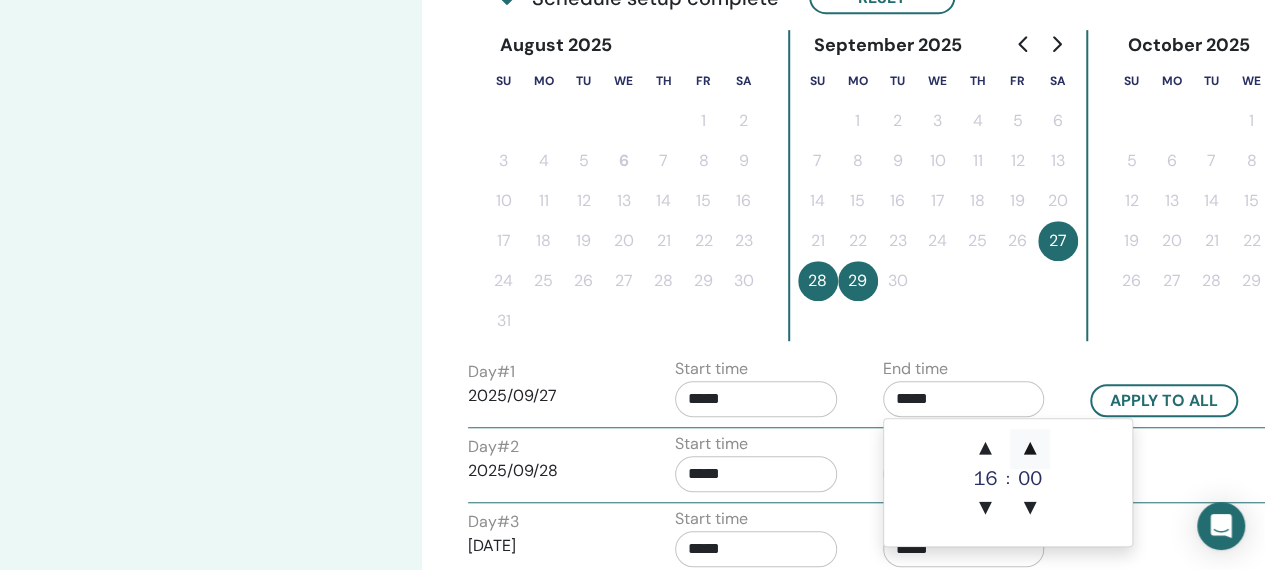 click on "▲" at bounding box center (1030, 449) 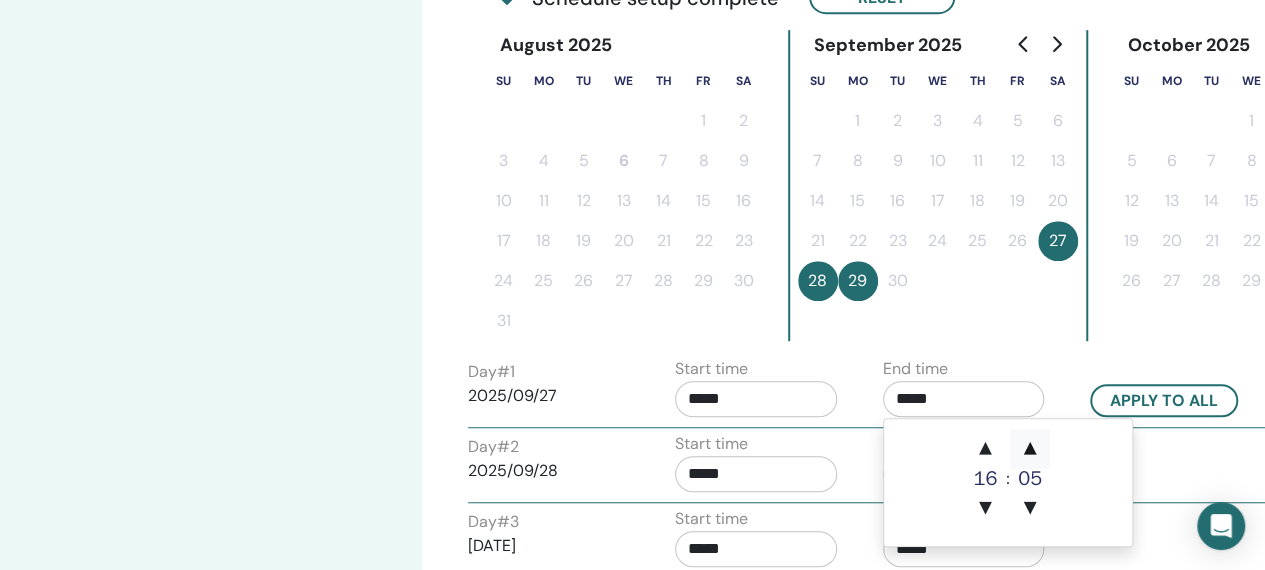 click on "▲" at bounding box center [1030, 449] 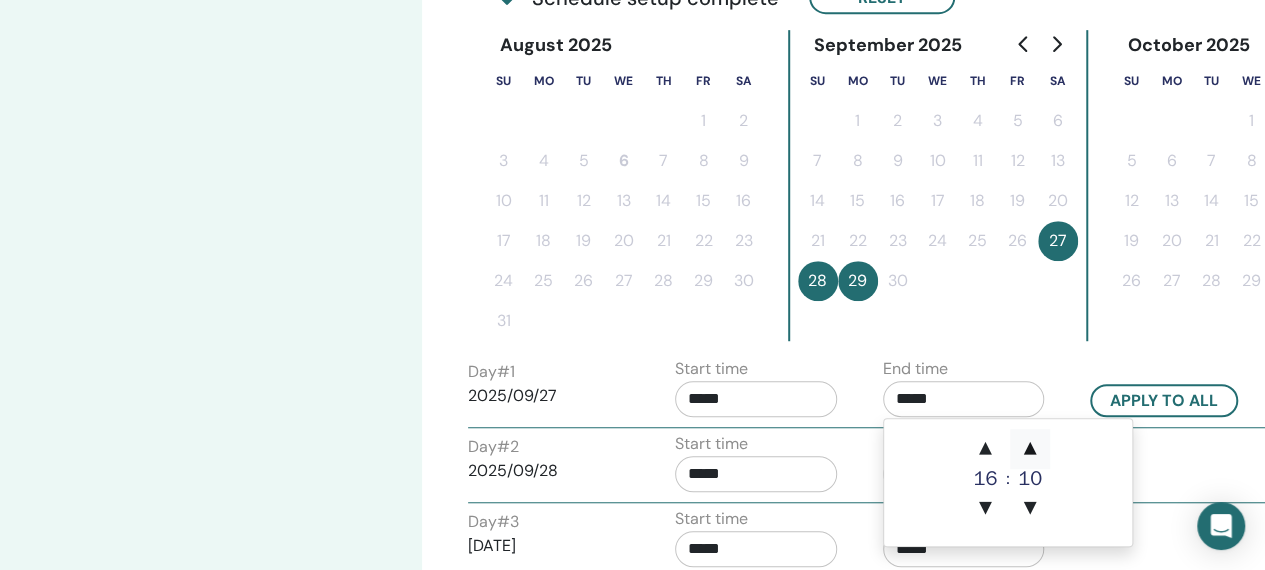 click on "▲" at bounding box center [1030, 449] 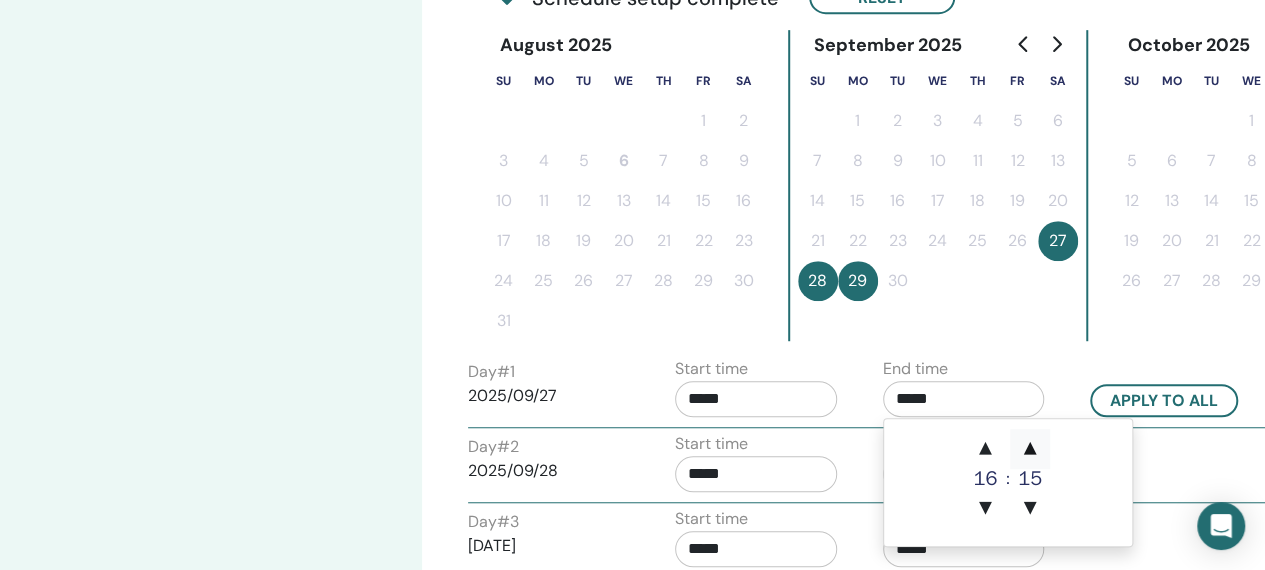 click on "▲" at bounding box center (1030, 449) 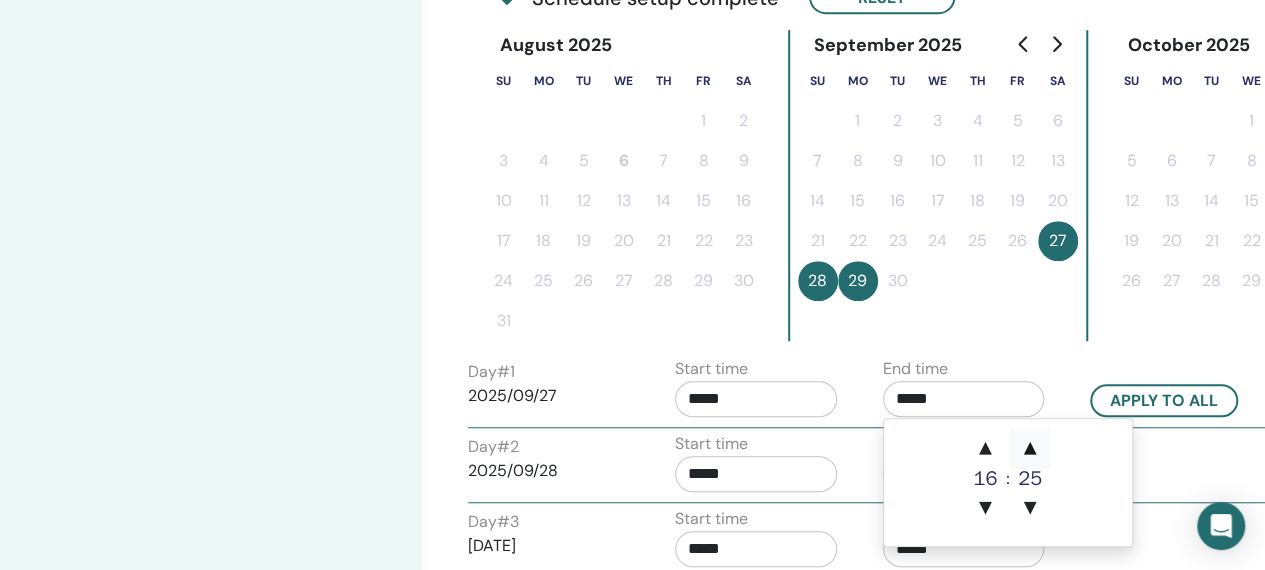 click on "▲" at bounding box center (1030, 449) 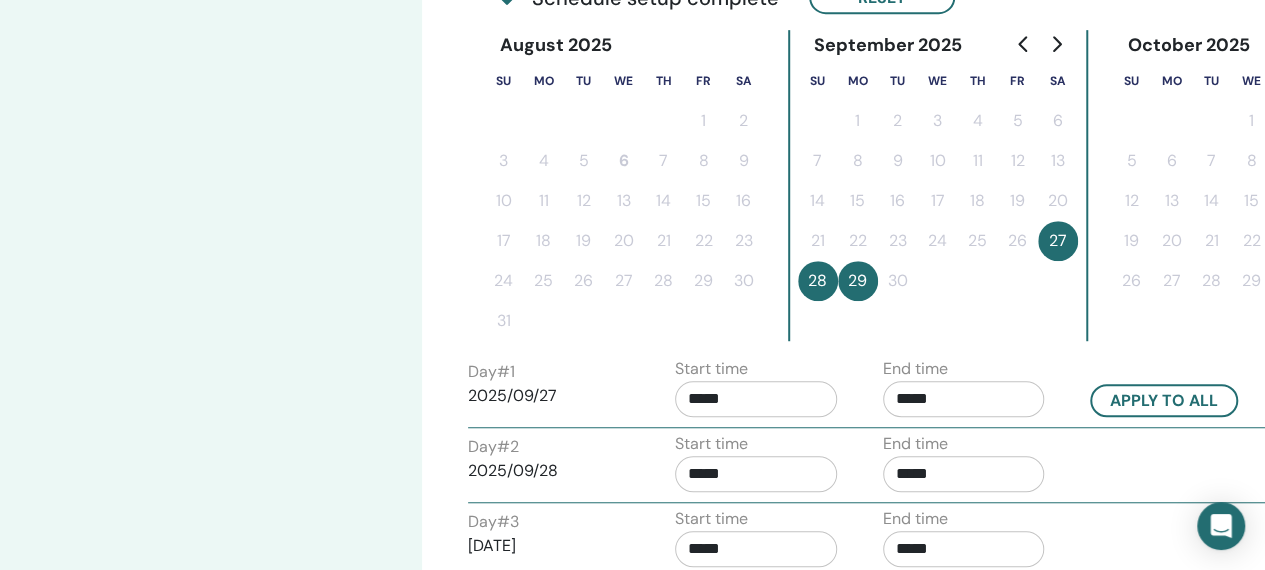 click on "Apply to all" at bounding box center [1164, 400] 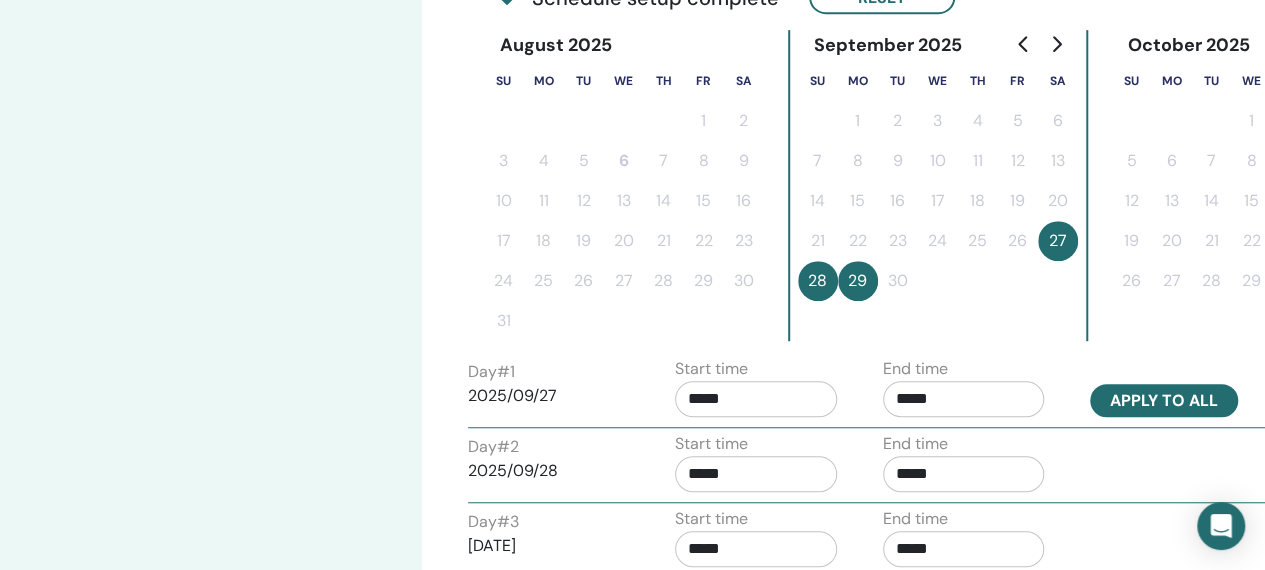type on "*****" 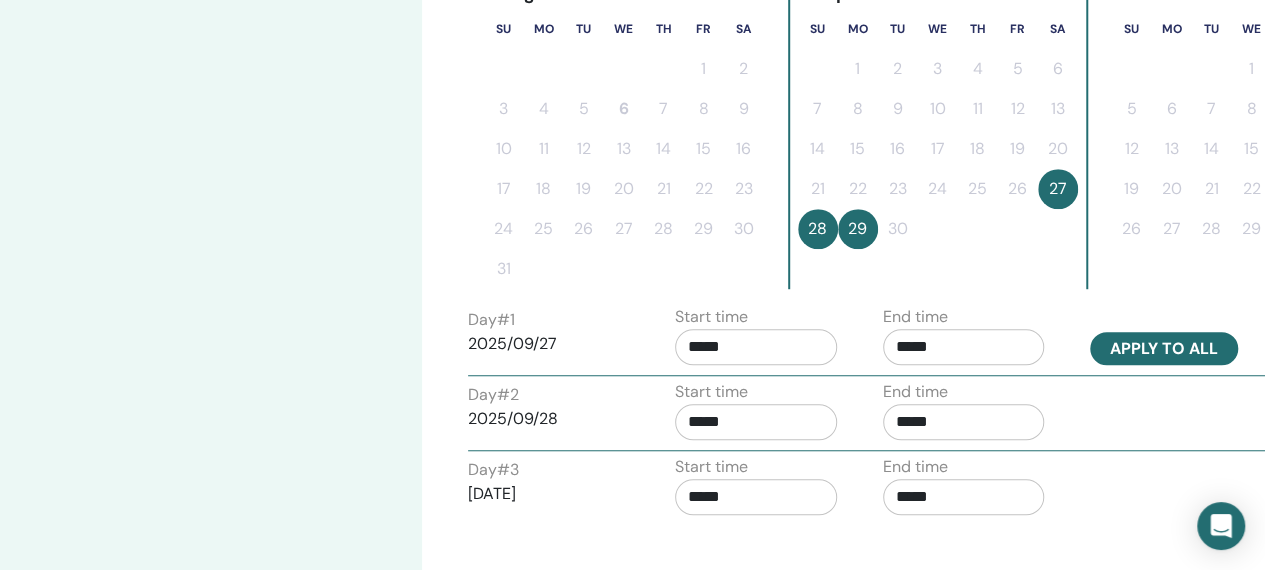 scroll, scrollTop: 575, scrollLeft: 0, axis: vertical 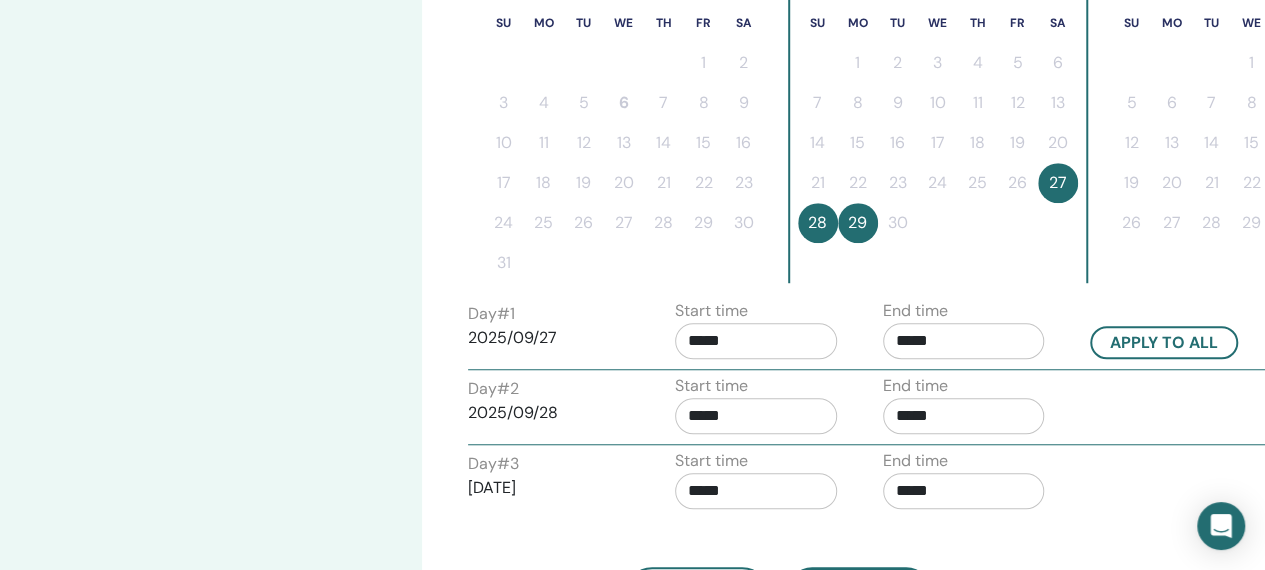 click on "*****" at bounding box center [756, 491] 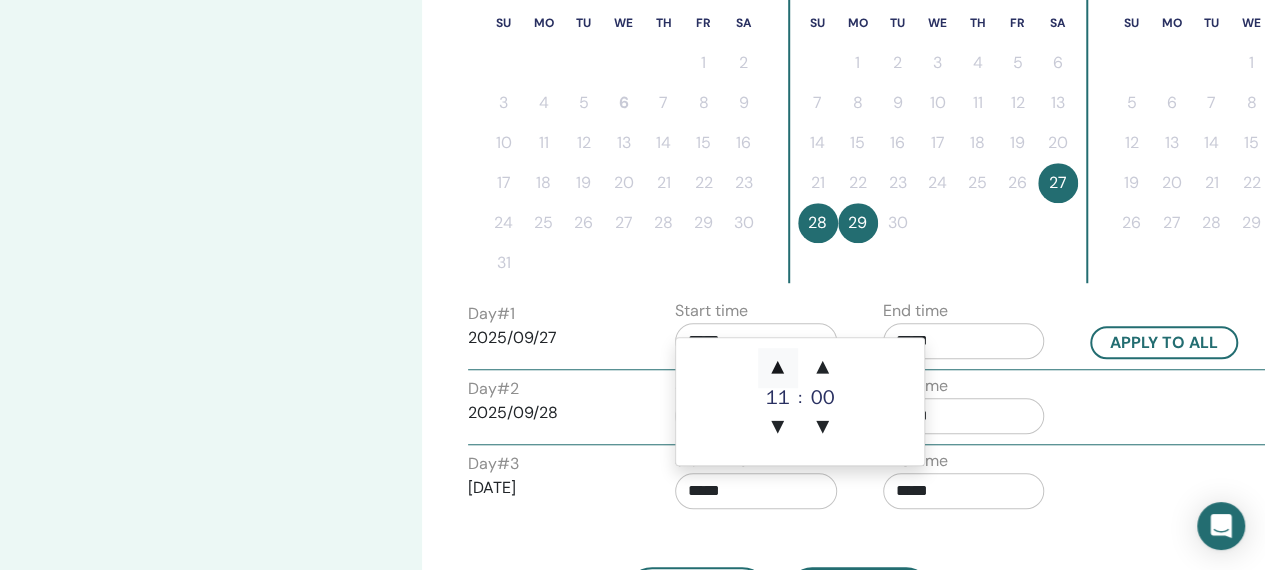 click on "▲" at bounding box center [778, 368] 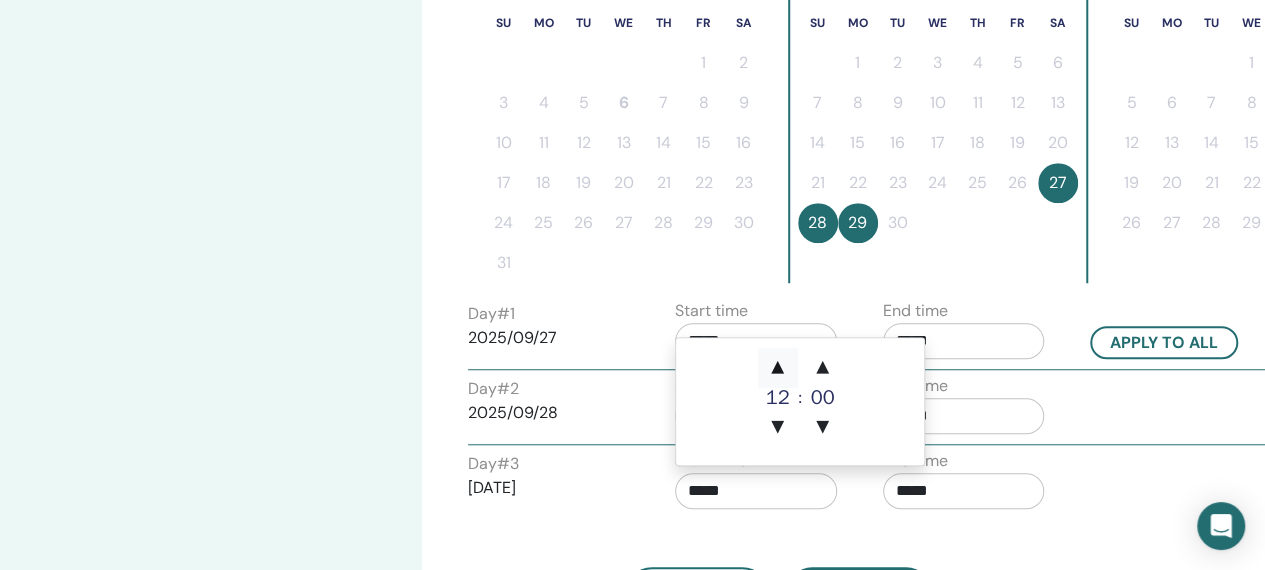 click on "▲" at bounding box center [778, 368] 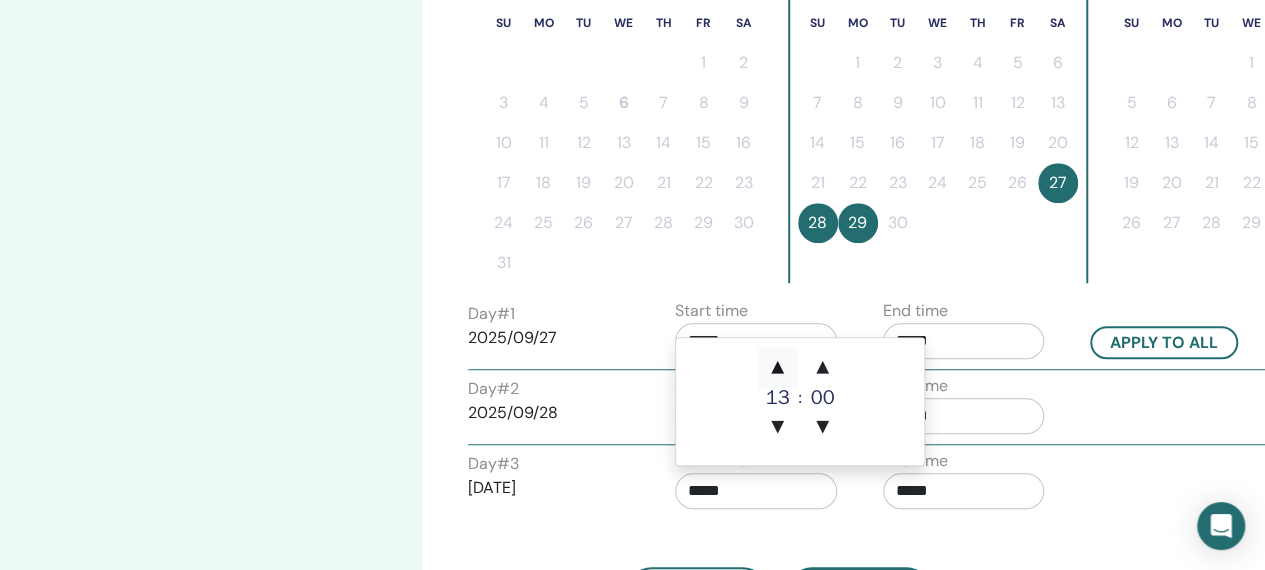 click on "▲" at bounding box center (778, 368) 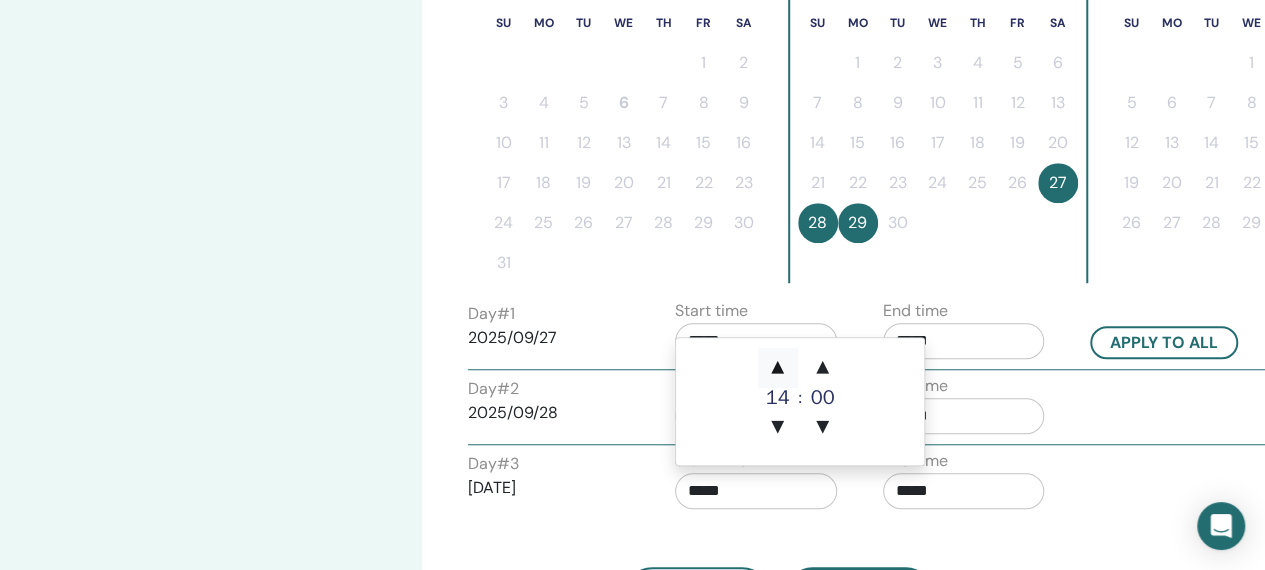 click on "▲" at bounding box center (778, 368) 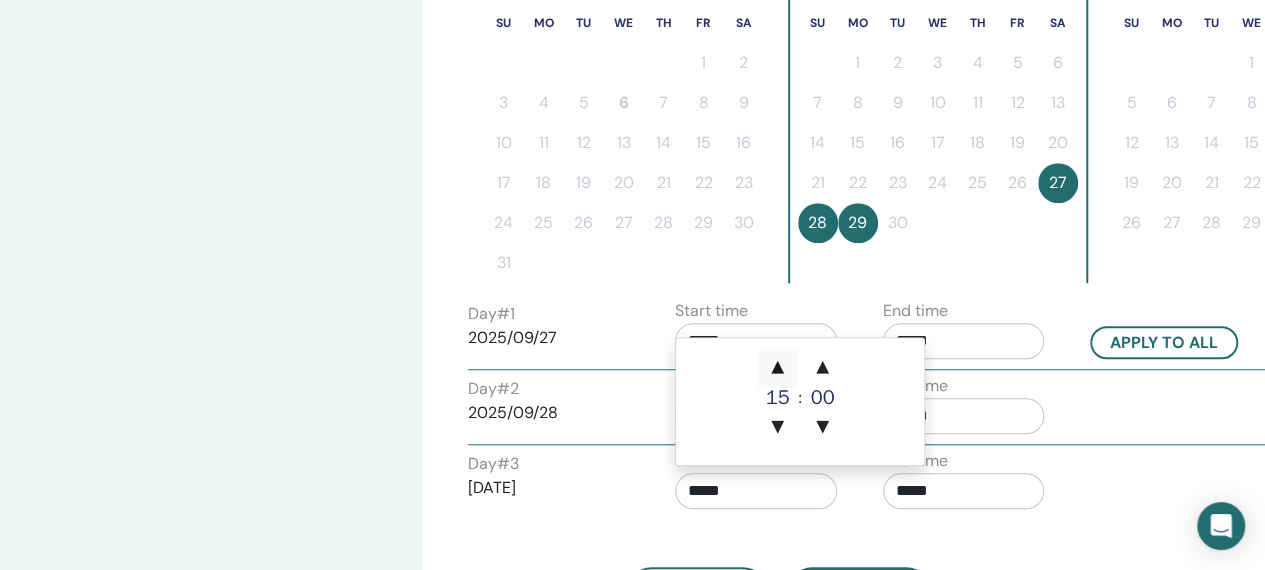 click on "▲" at bounding box center (778, 368) 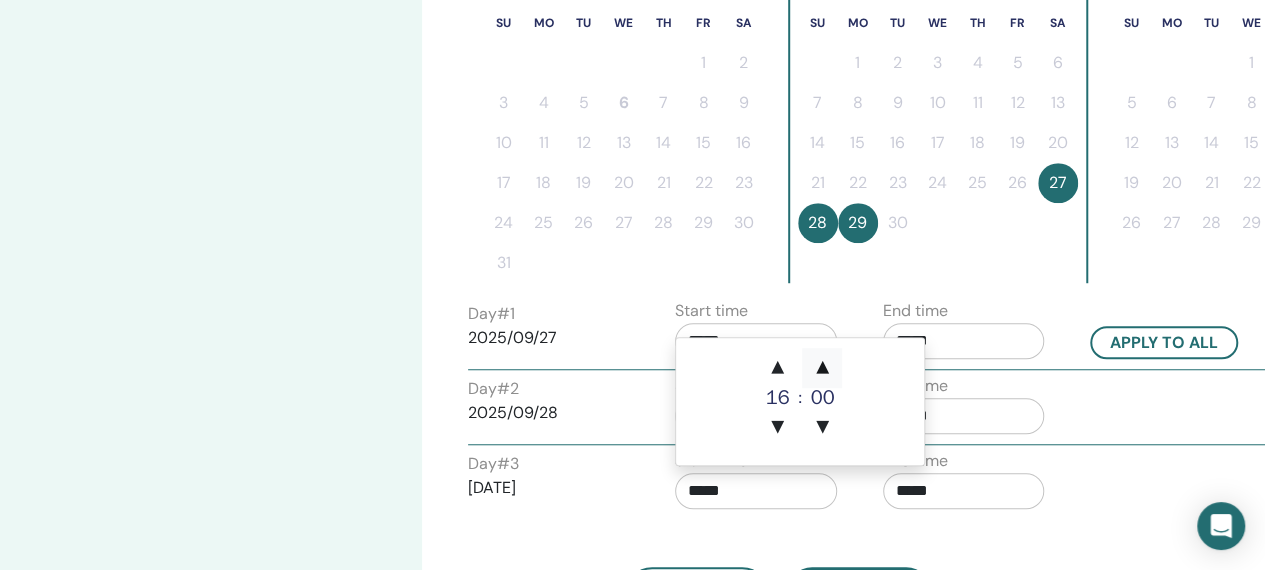 click on "▲" at bounding box center (822, 368) 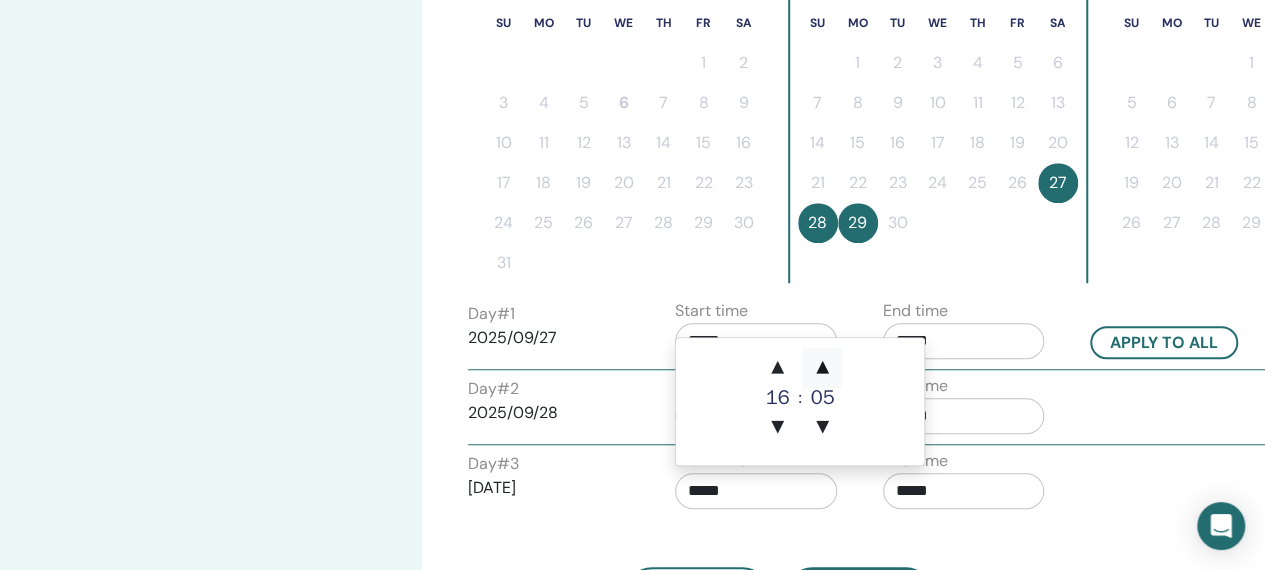 click on "▲" at bounding box center [822, 368] 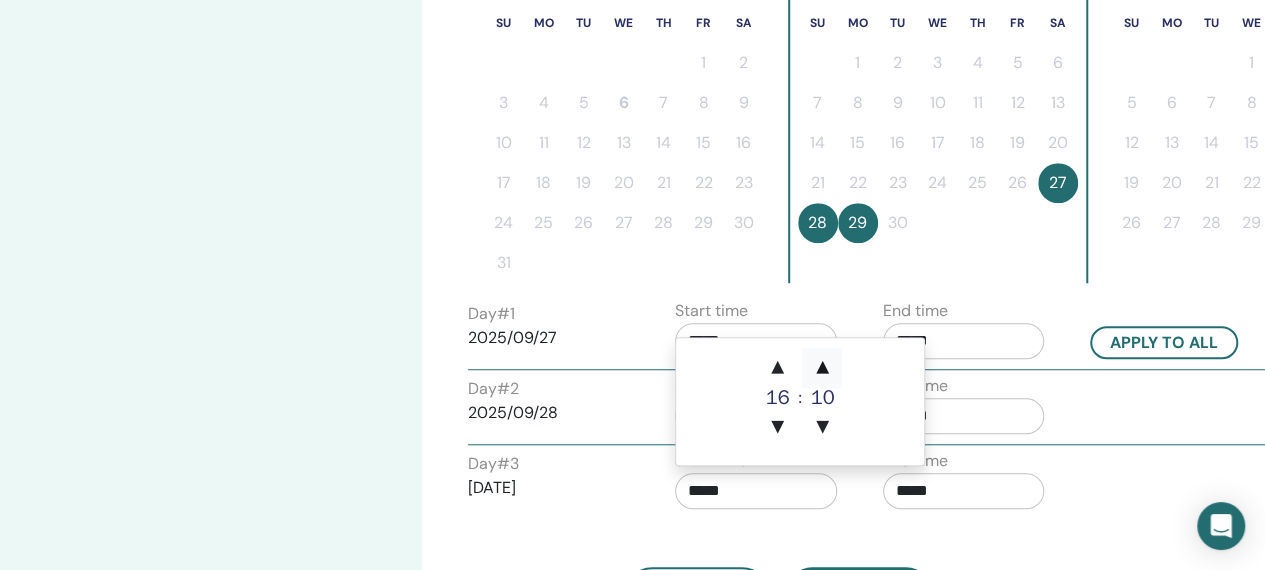 click on "▲" at bounding box center [822, 368] 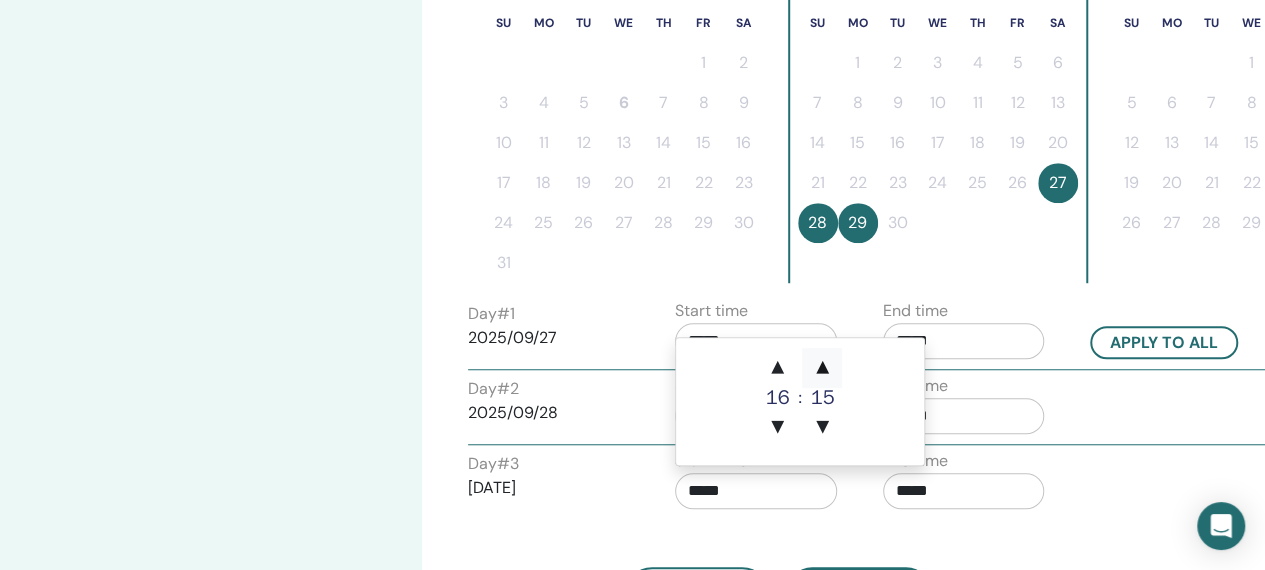 click on "▲" at bounding box center [822, 368] 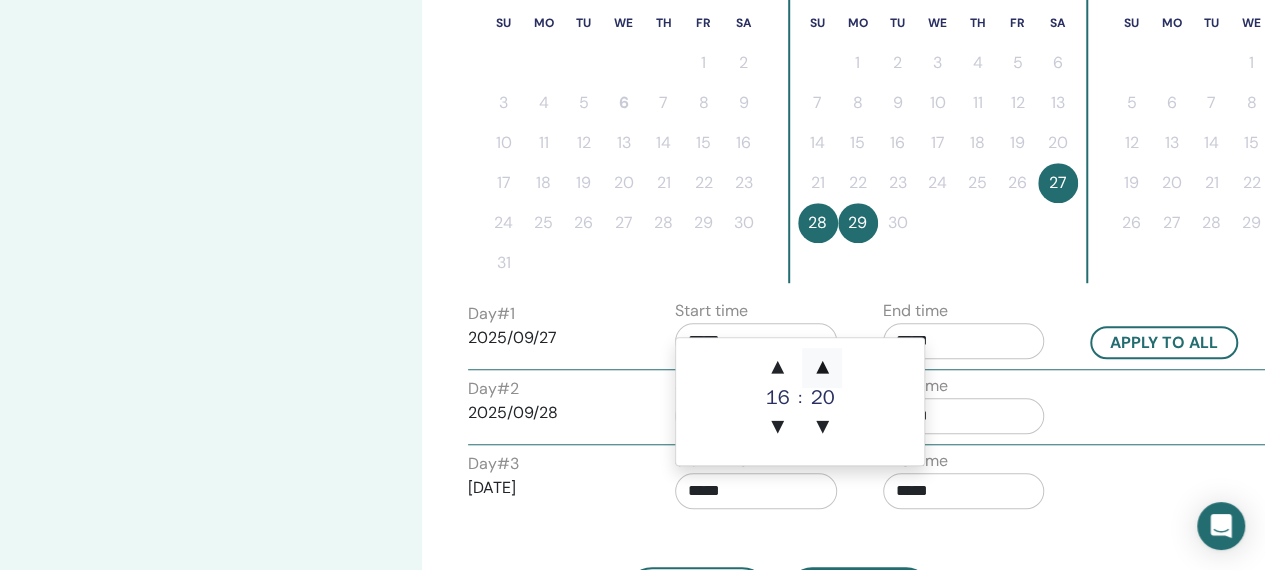 click on "▲" at bounding box center (822, 368) 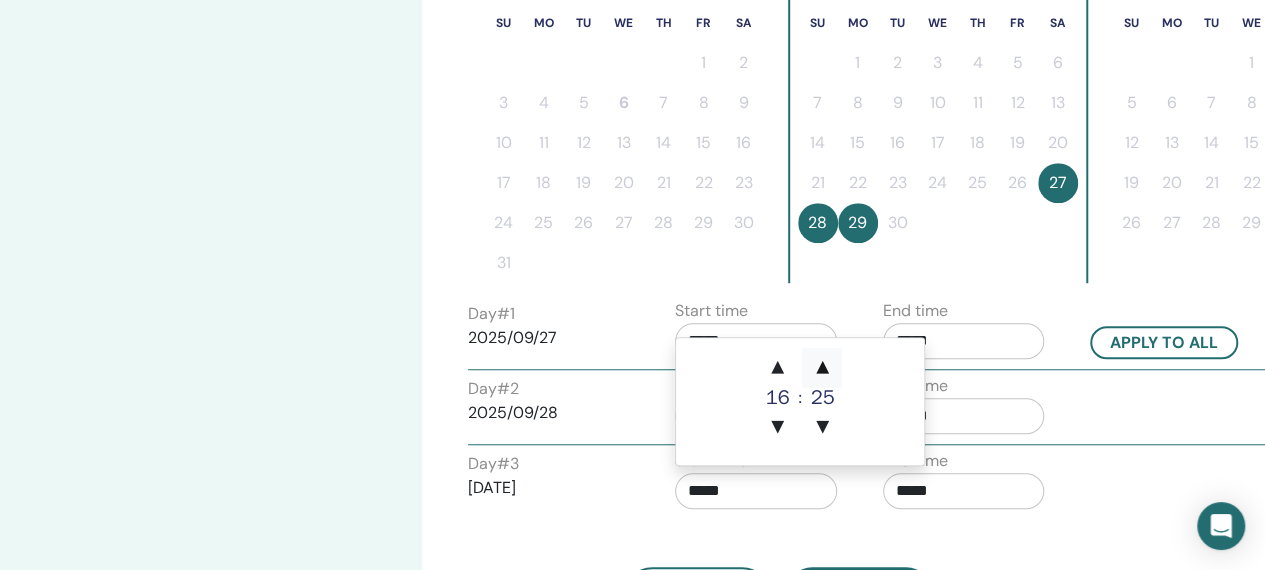 click on "▲" at bounding box center [822, 368] 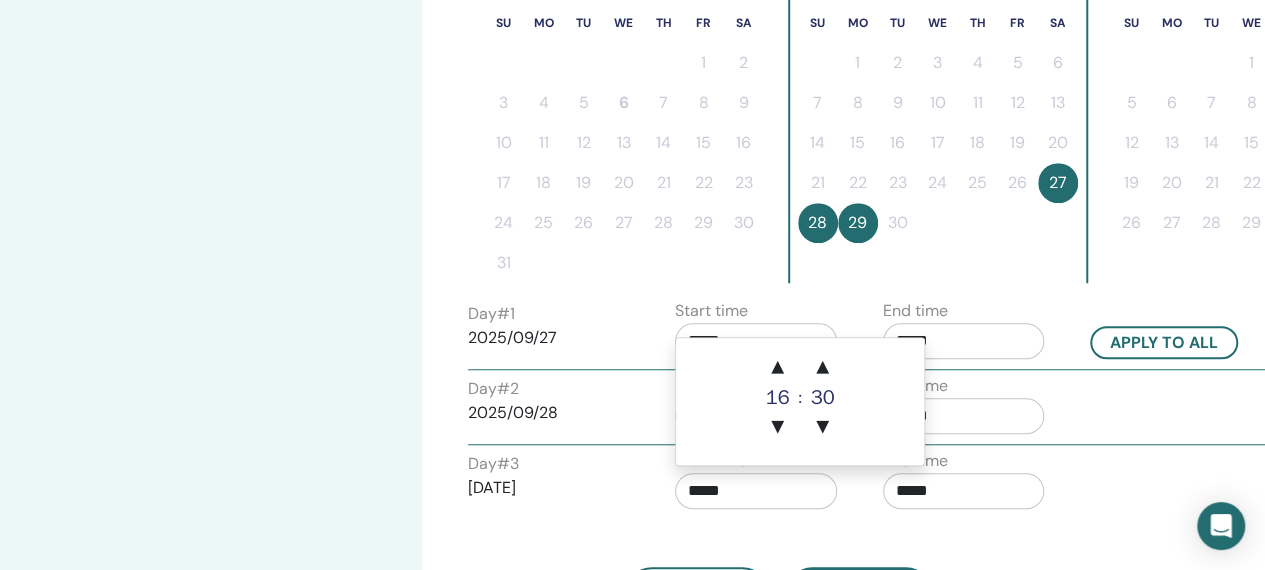 click on "*****" at bounding box center [964, 491] 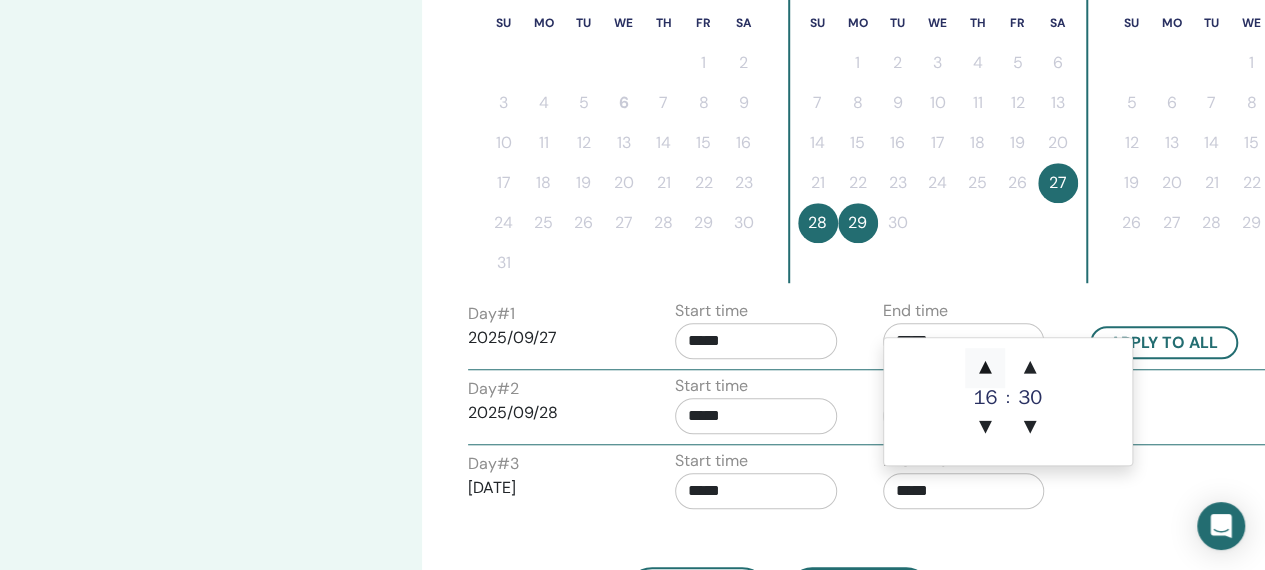 click on "▲" at bounding box center (985, 368) 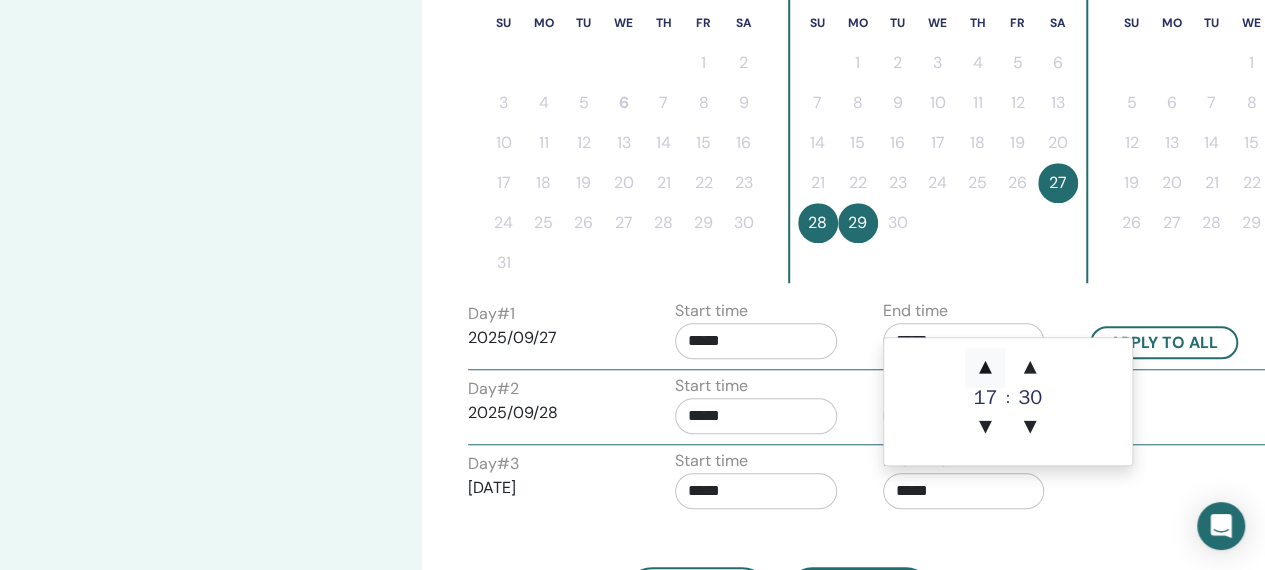 click on "▲" at bounding box center (985, 368) 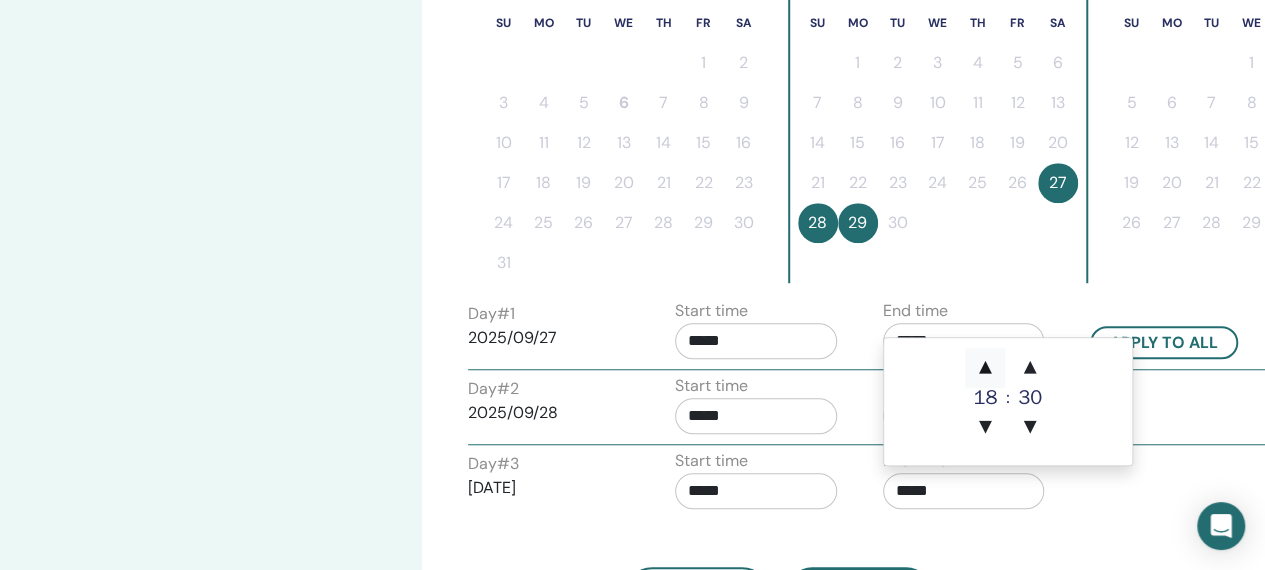 click on "▲" at bounding box center (985, 368) 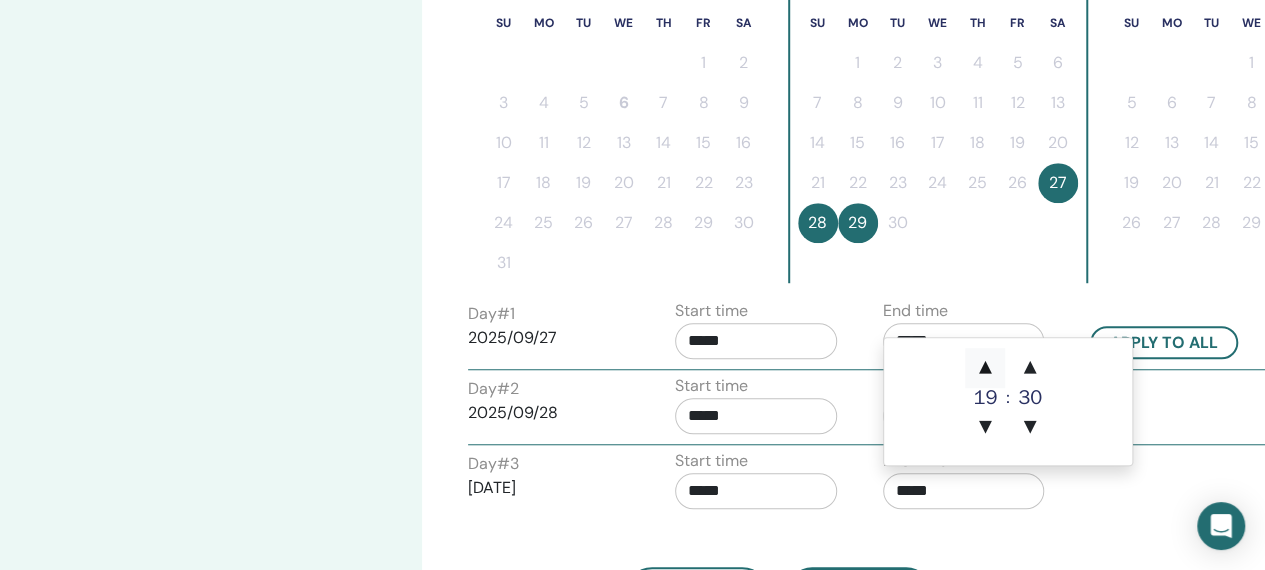 click on "▲" at bounding box center [985, 368] 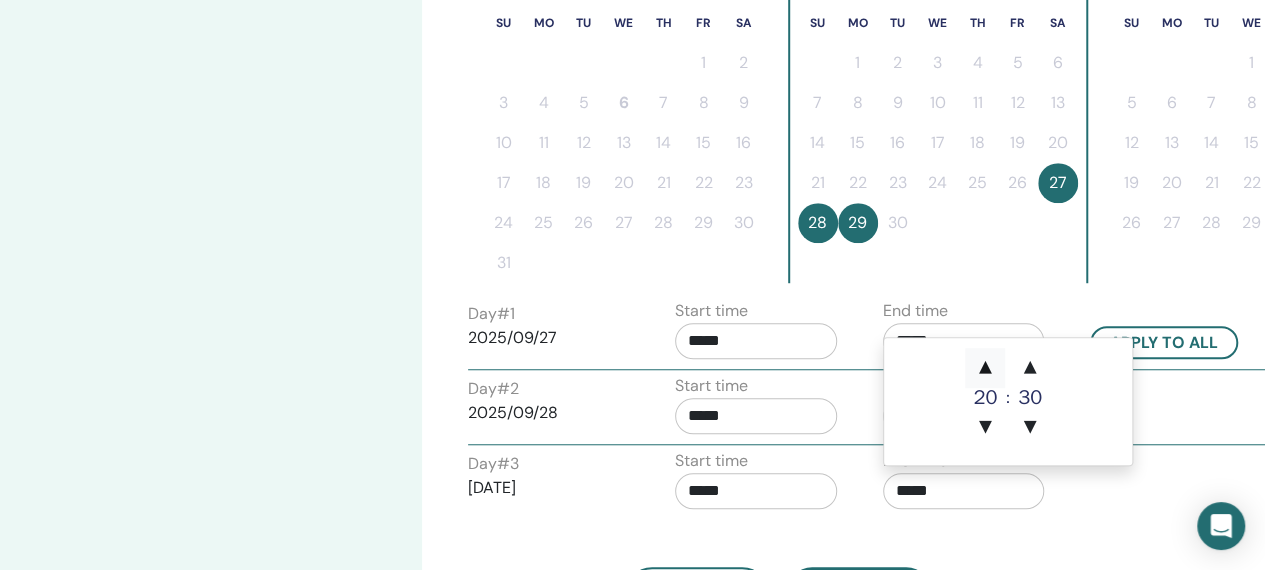 click on "▲" at bounding box center (985, 368) 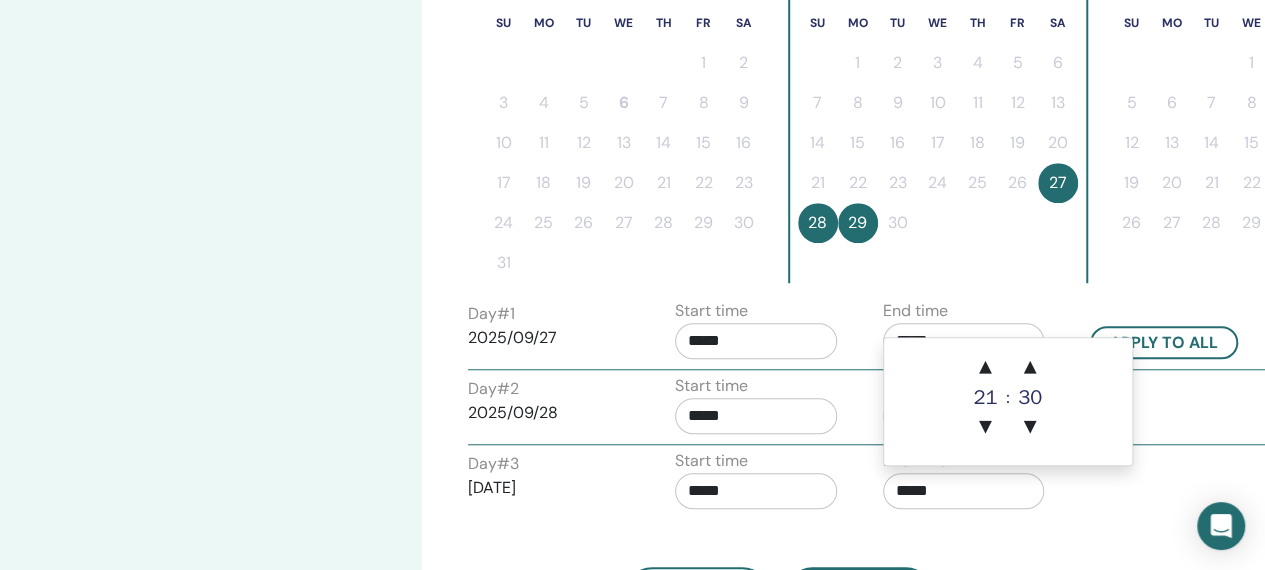 click on "Time Zone Time Zone (GMT-8) US/Alaska Seminar Date and Time Start date End date Done Schedule setup complete Reset August 2025 Su Mo Tu We Th Fr Sa 1 2 3 4 5 6 7 8 9 10 11 12 13 14 15 16 17 18 19 20 21 22 23 24 25 26 27 28 29 30 31 September 2025 Su Mo Tu We Th Fr Sa 1 2 3 4 5 6 7 8 9 10 11 12 13 14 15 16 17 18 19 20 21 22 23 24 25 26 27 28 29 30 October 2025 Su Mo Tu We Th Fr Sa 1 2 3 4 5 6 7 8 9 10 11 12 13 14 15 16 17 18 19 20 21 22 23 24 25 26 27 28 29 30 31 Day  # 1 2025/09/27 Start time ***** End time ***** Apply to all Day  # 2 2025/09/28 Start time ***** End time ***** Day  # 3 2025/09/29 Start time ***** End time ***** Back Next" at bounding box center [843, 196] 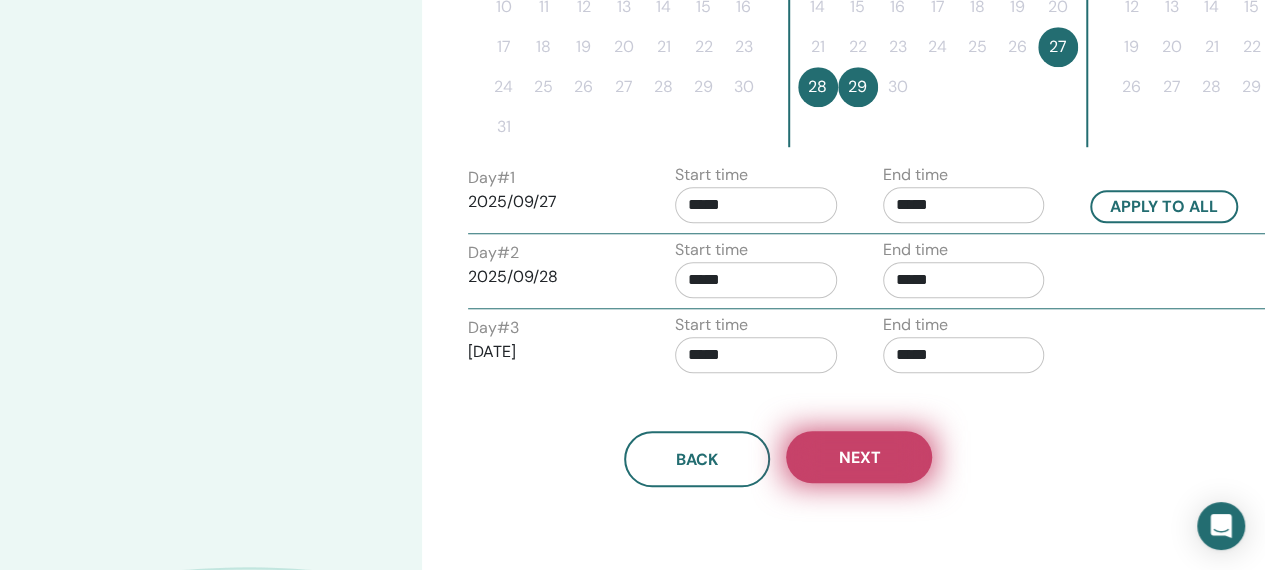click on "Next" at bounding box center [859, 457] 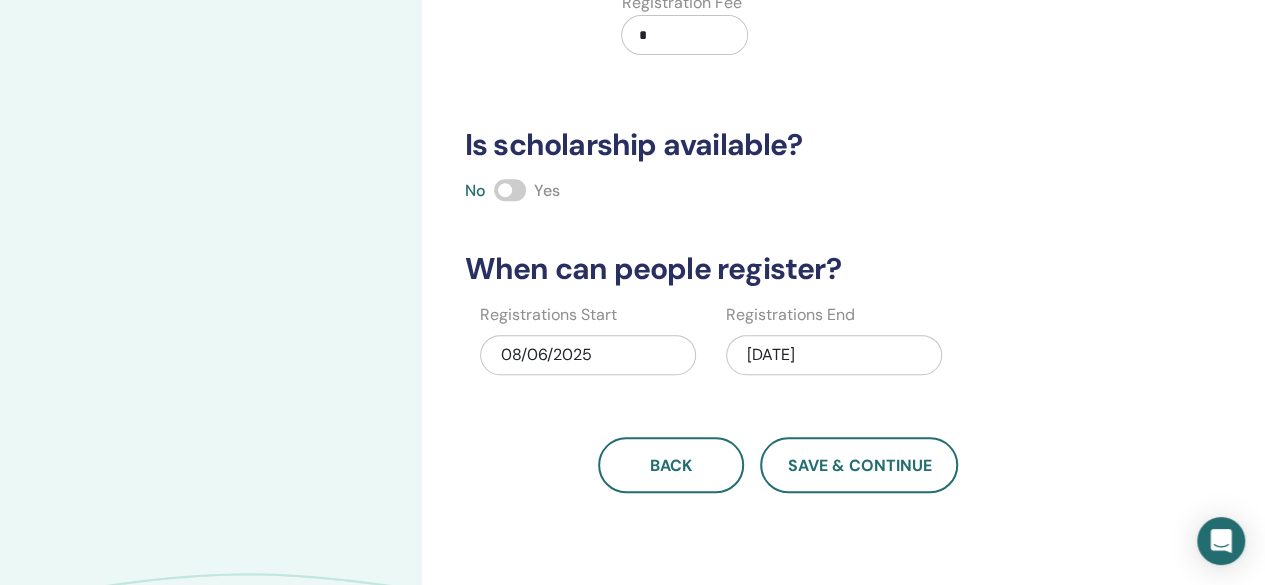 scroll, scrollTop: 416, scrollLeft: 0, axis: vertical 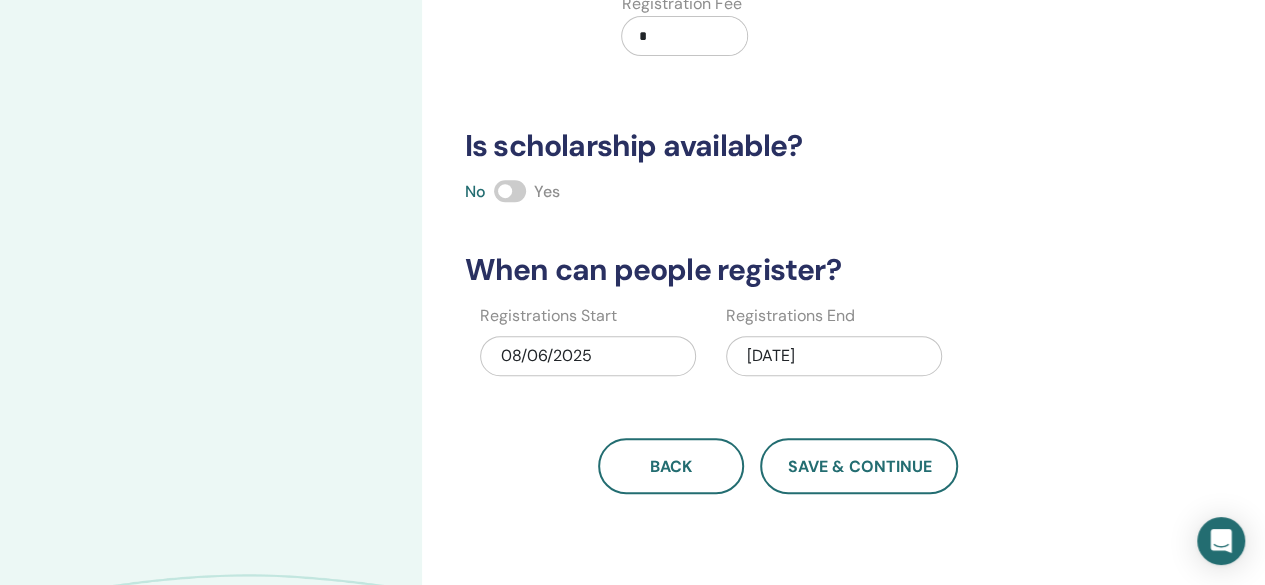 click at bounding box center (510, 191) 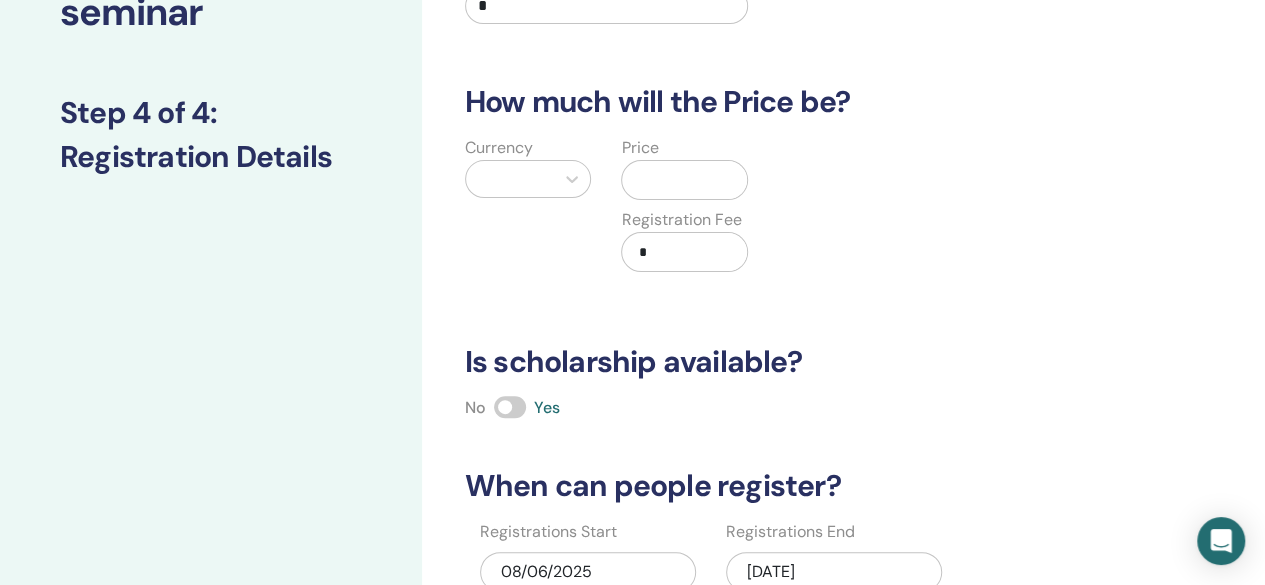 scroll, scrollTop: 198, scrollLeft: 0, axis: vertical 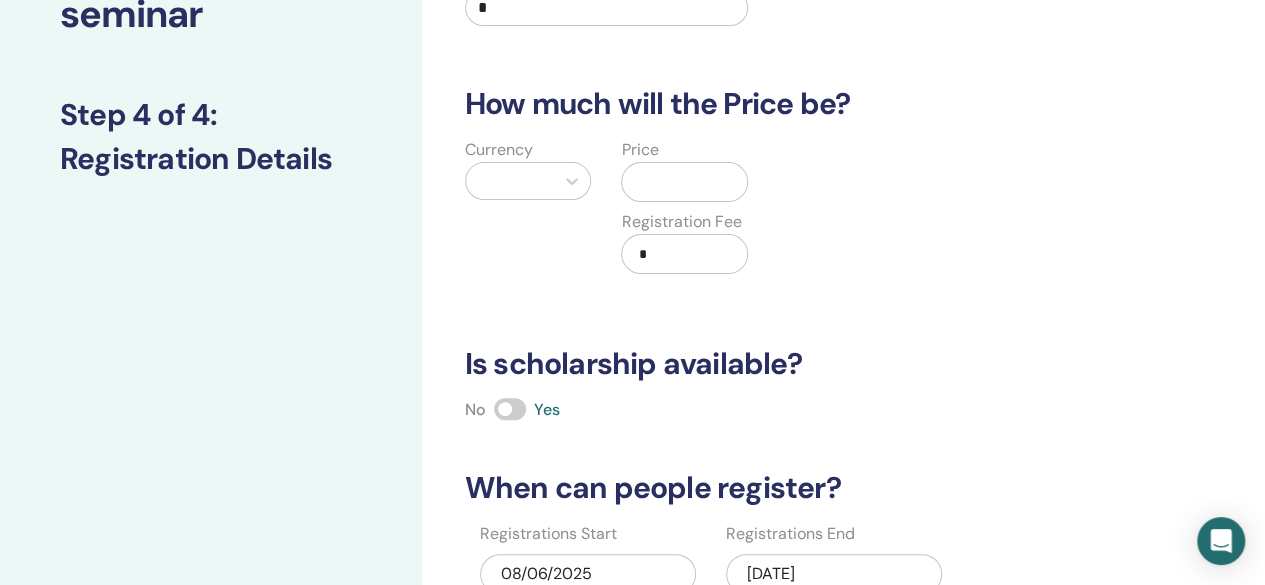 click on "*" at bounding box center [688, 254] 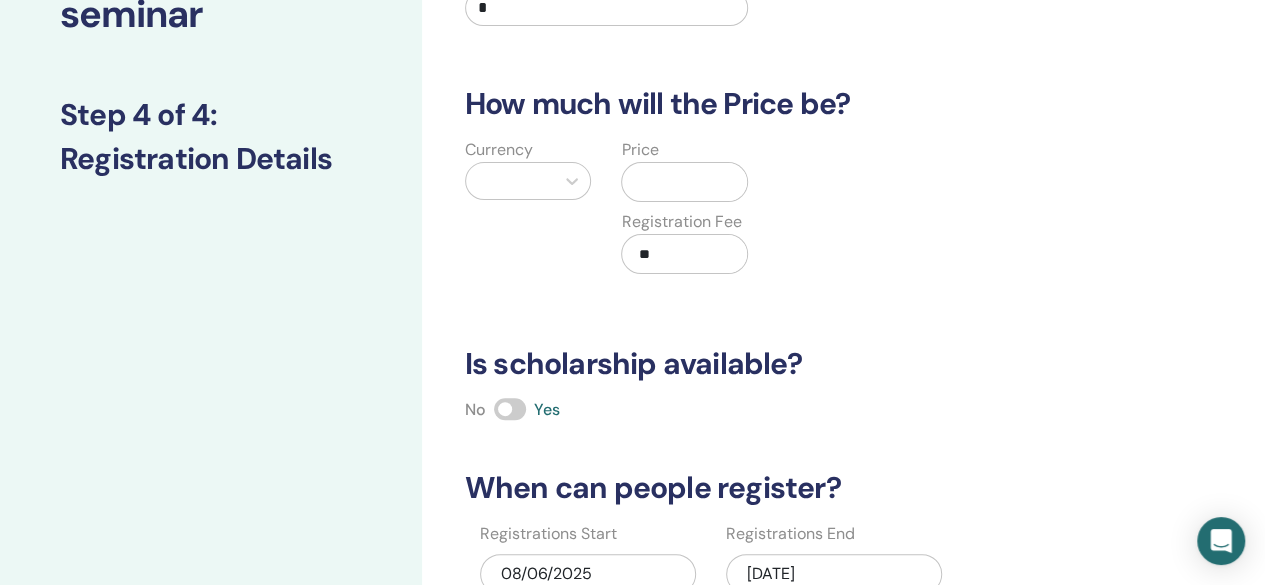 type on "**" 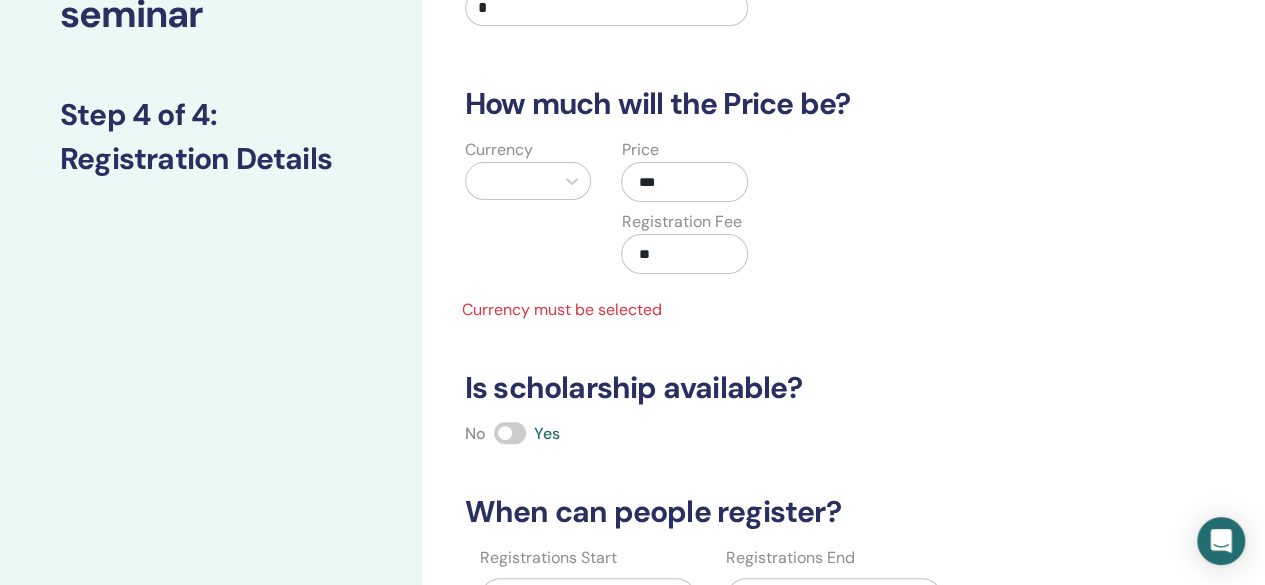 type on "***" 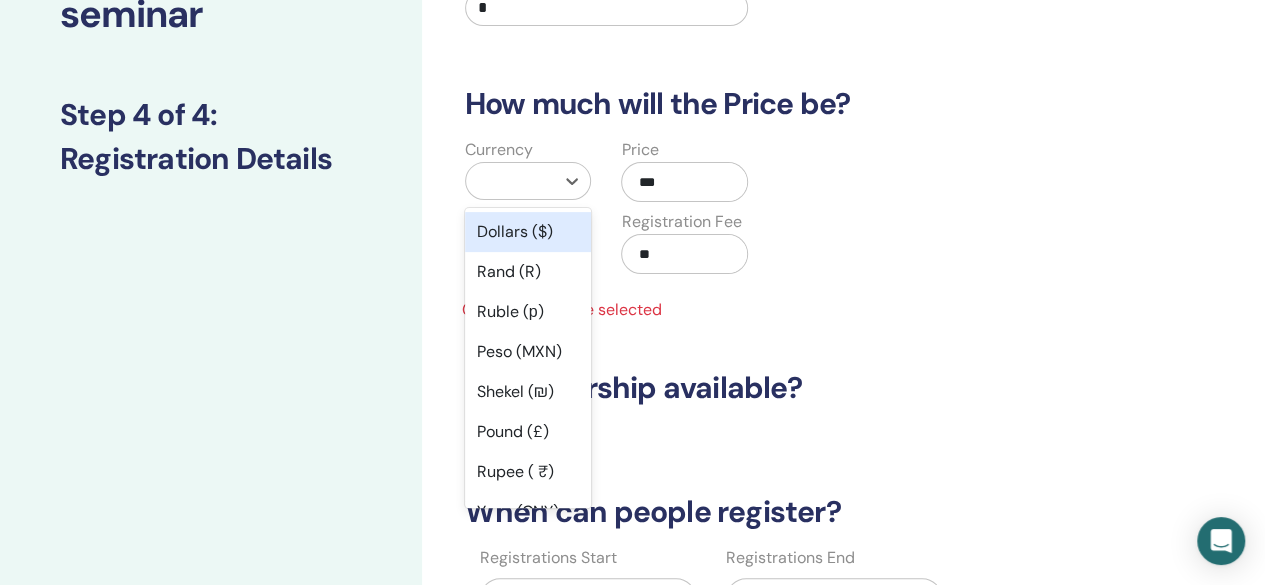 click on "Dollars ($)" at bounding box center (528, 232) 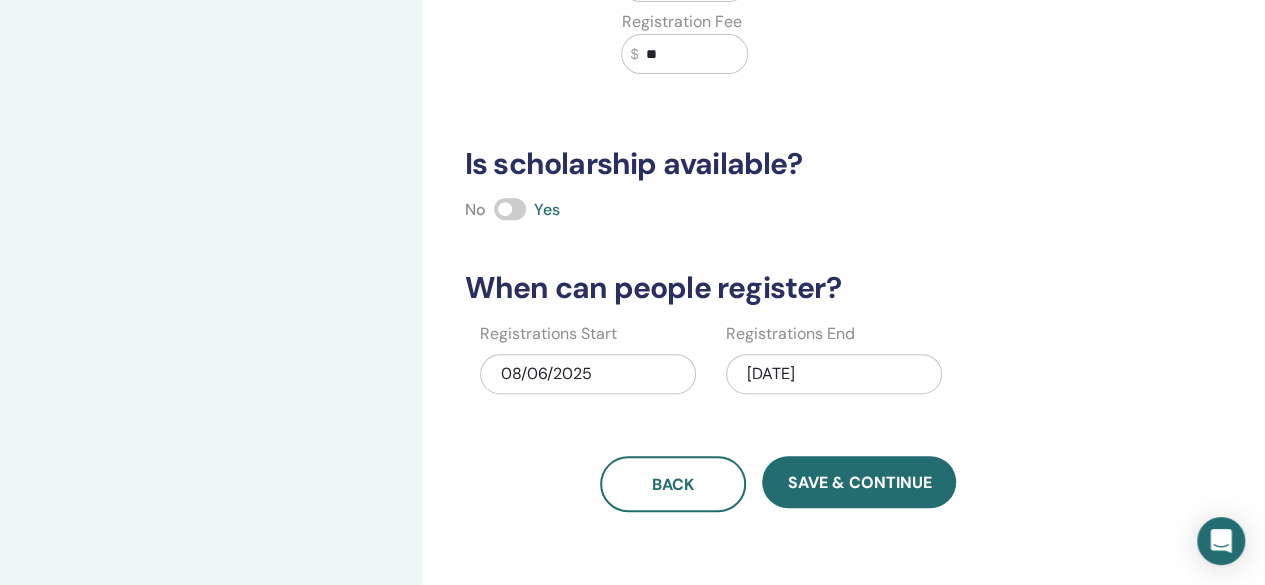 scroll, scrollTop: 398, scrollLeft: 0, axis: vertical 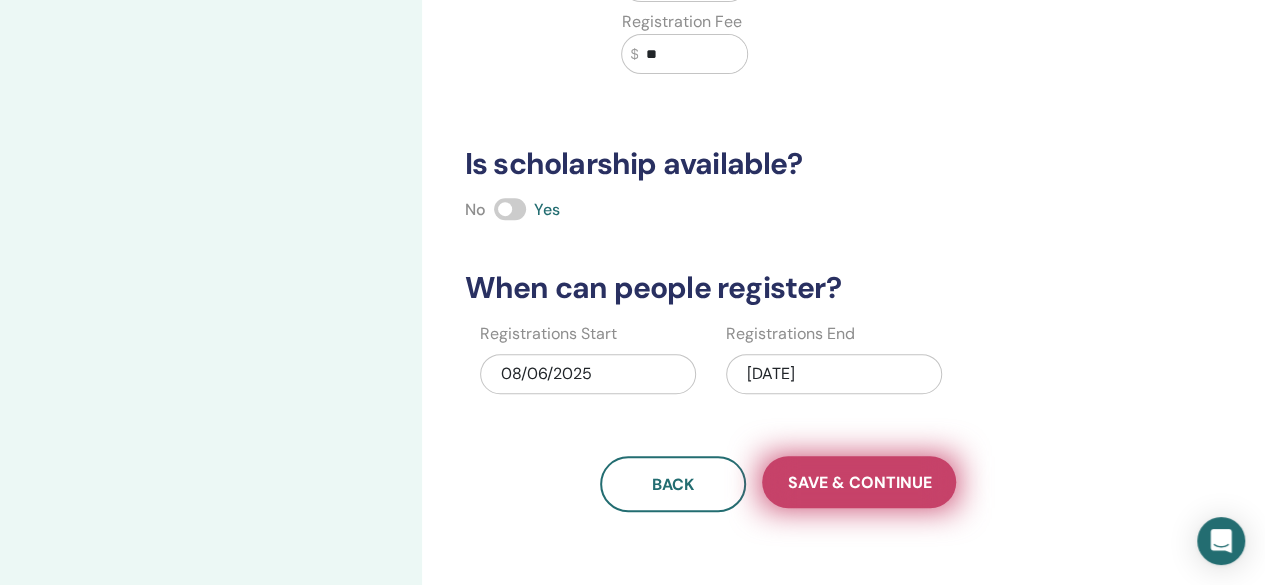 click on "Save & Continue" at bounding box center [859, 482] 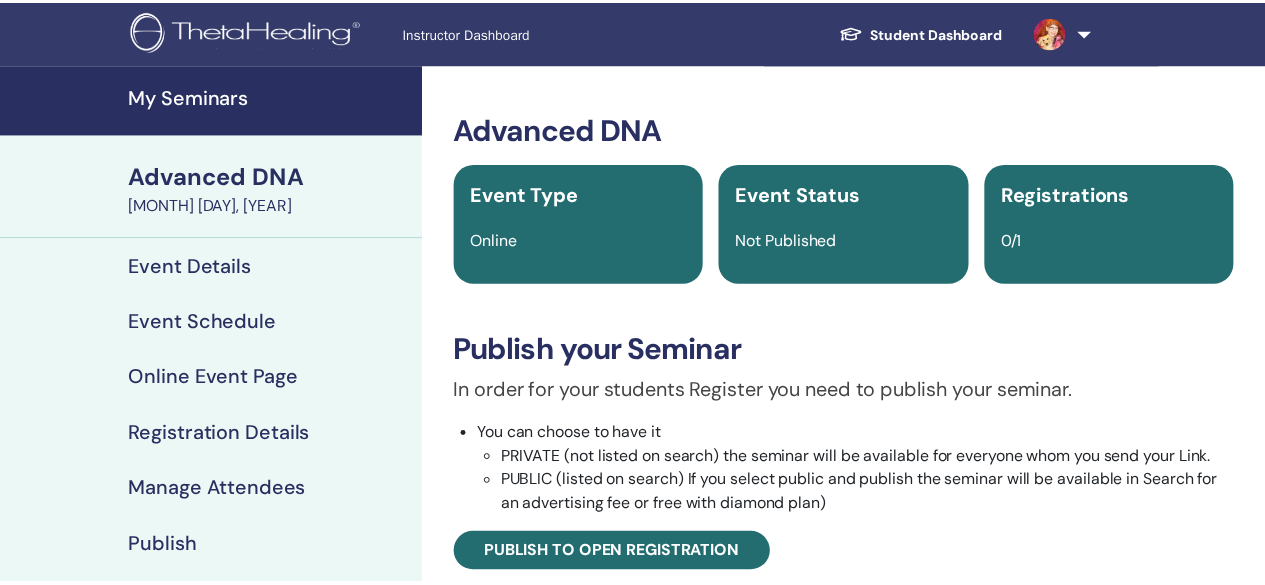 scroll, scrollTop: 0, scrollLeft: 0, axis: both 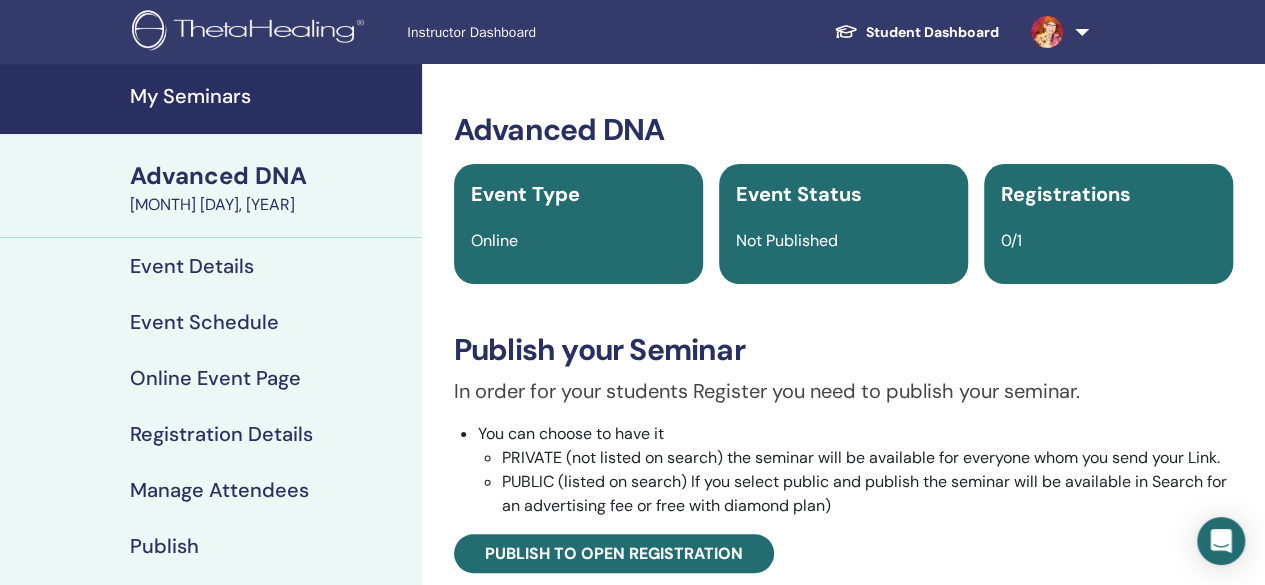 click on "Event Details" at bounding box center [192, 266] 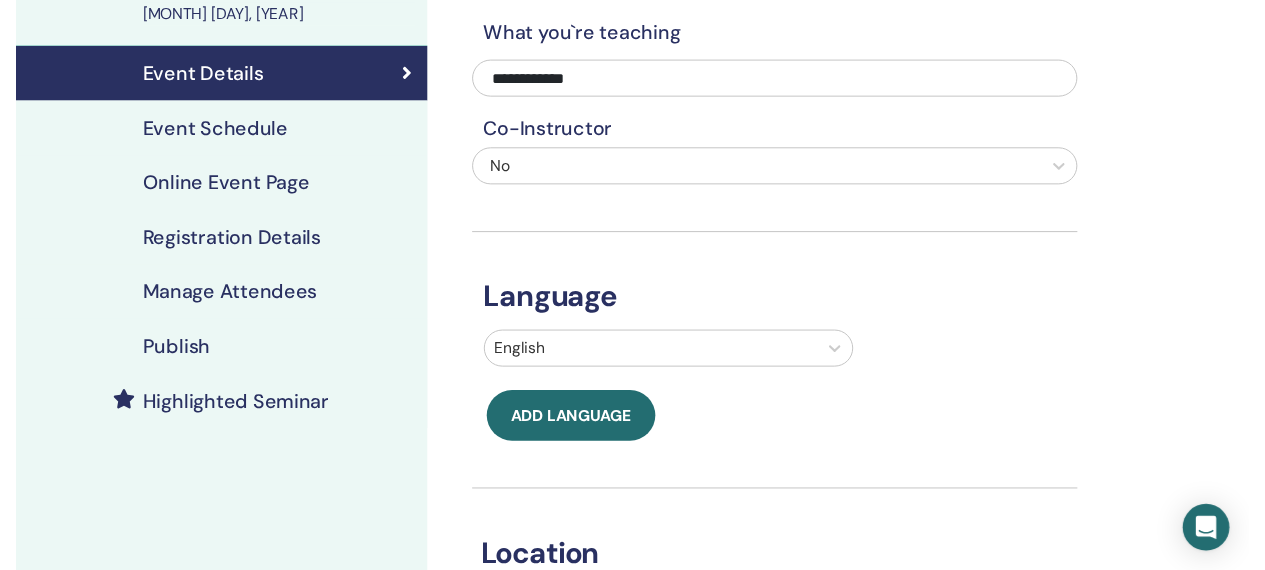 scroll, scrollTop: 223, scrollLeft: 0, axis: vertical 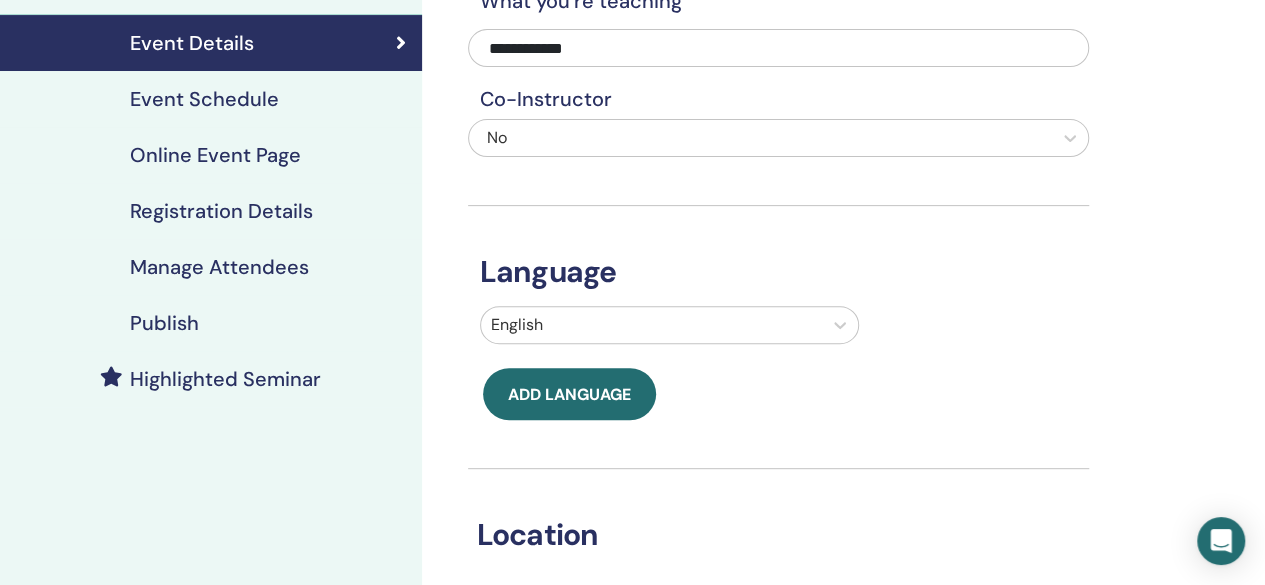 click on "Event Schedule" at bounding box center [211, 99] 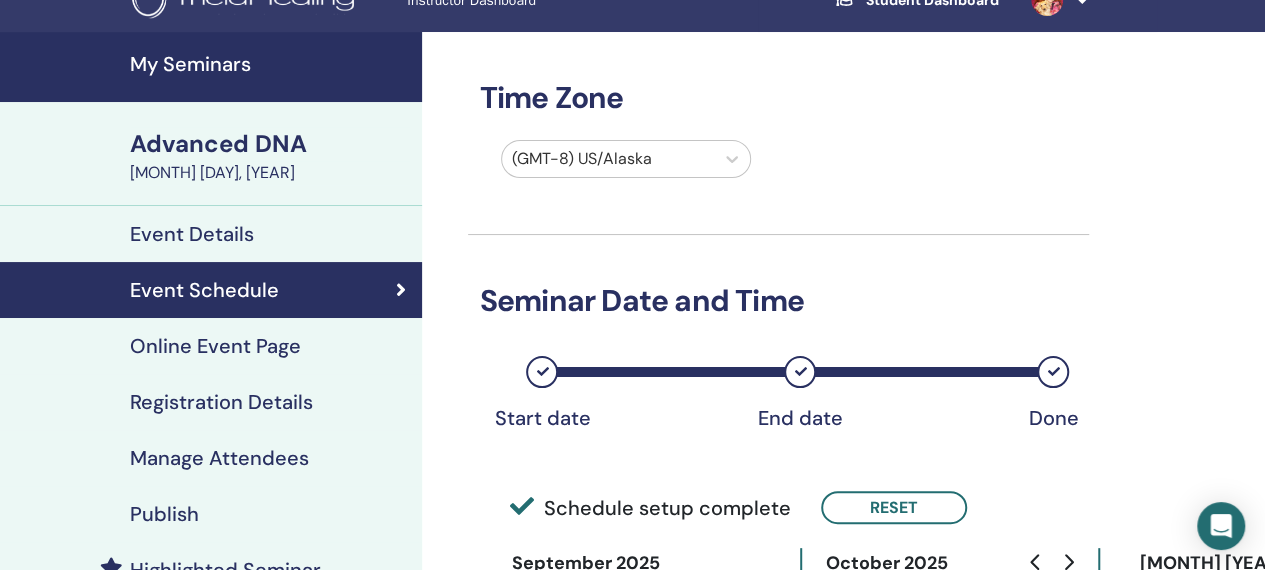 scroll, scrollTop: 0, scrollLeft: 0, axis: both 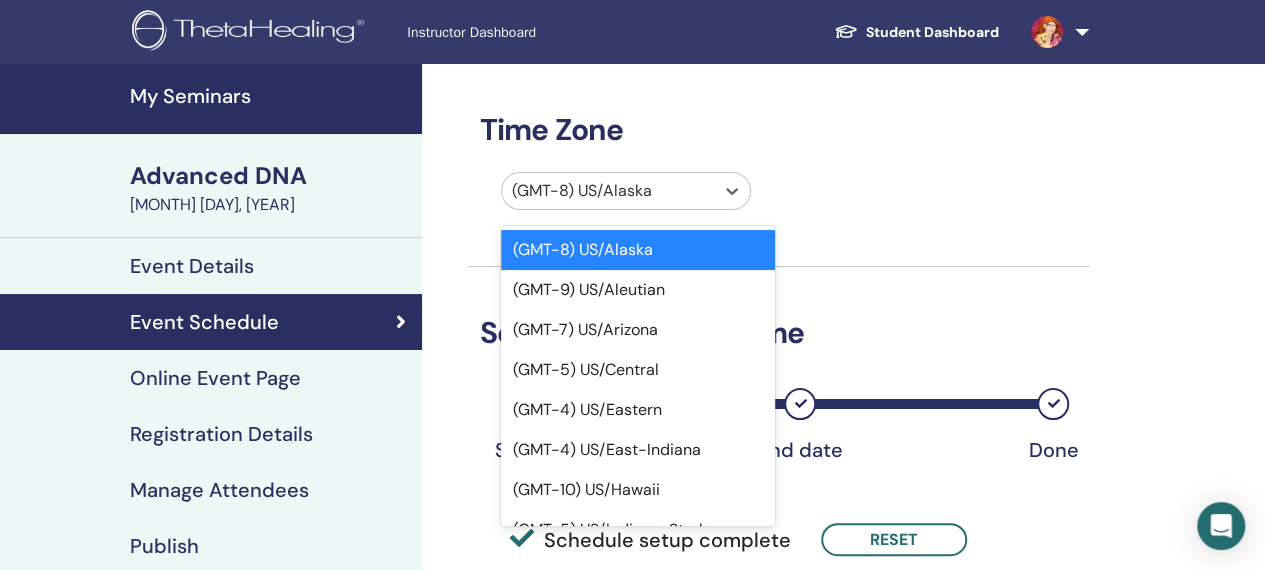click on "(GMT-4) US/Eastern" at bounding box center [638, 410] 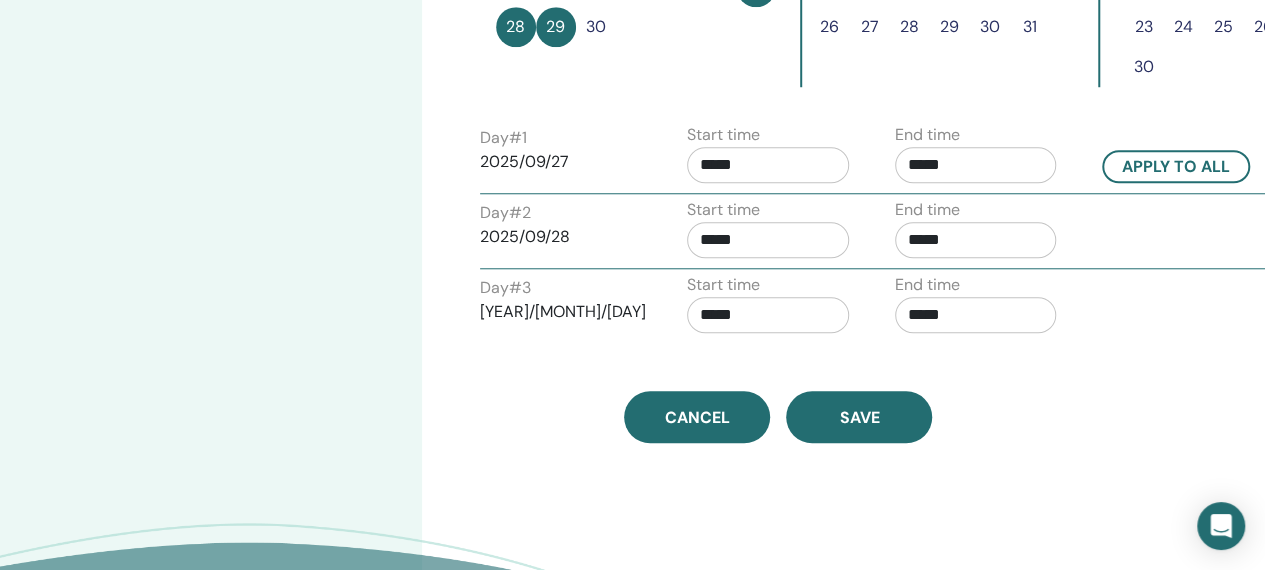 scroll, scrollTop: 806, scrollLeft: 0, axis: vertical 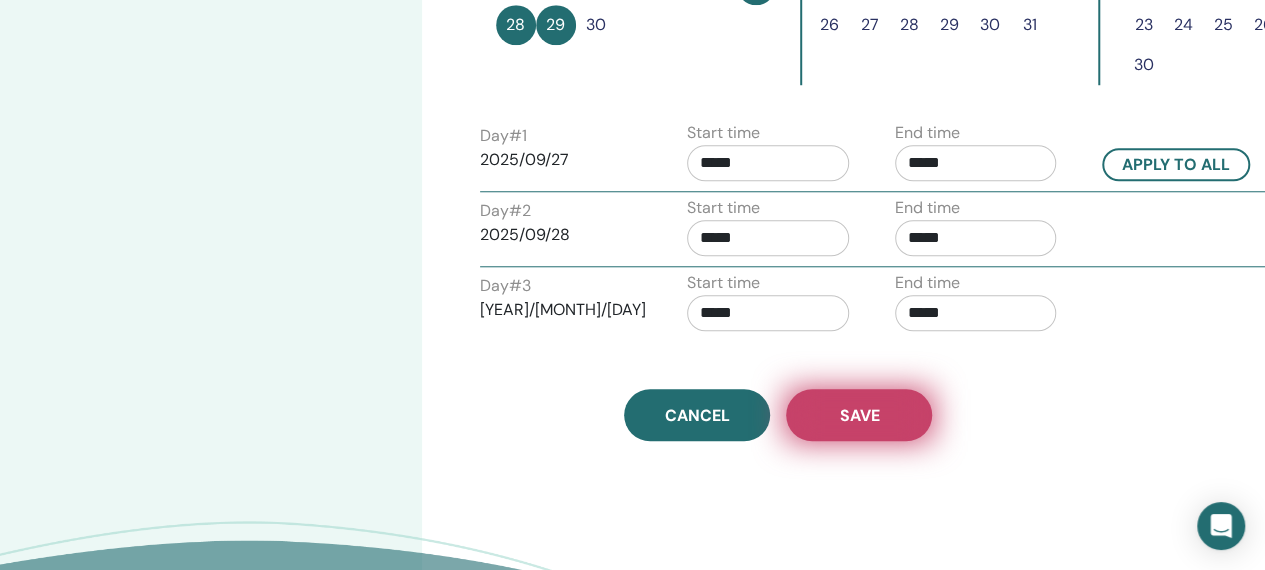 click on "Save" at bounding box center (859, 415) 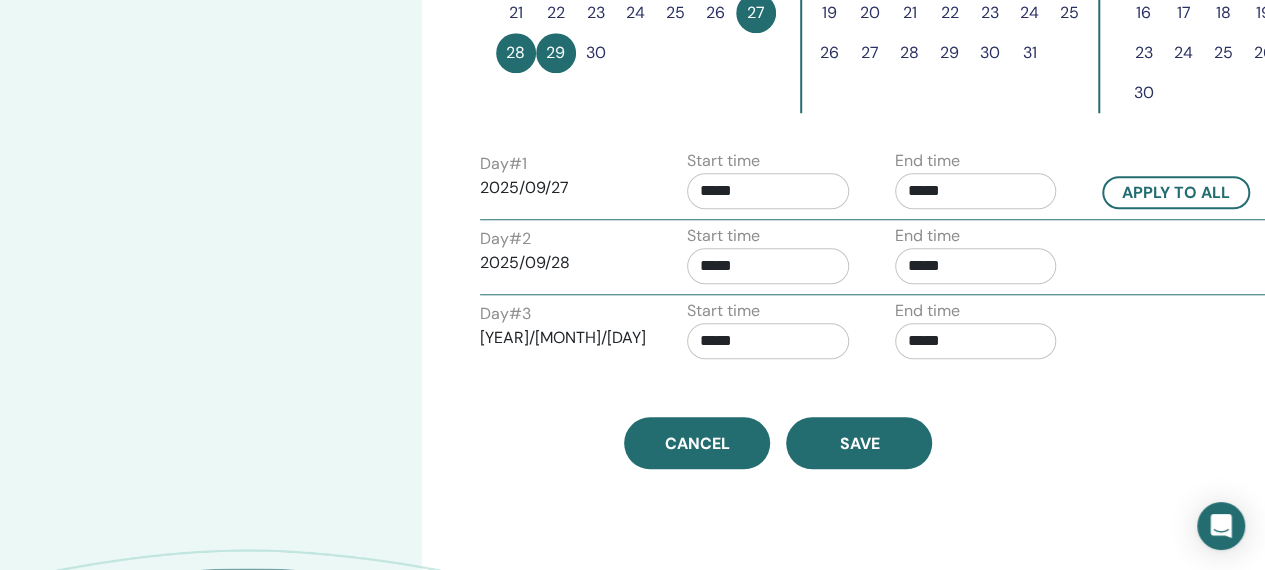 scroll, scrollTop: 790, scrollLeft: 0, axis: vertical 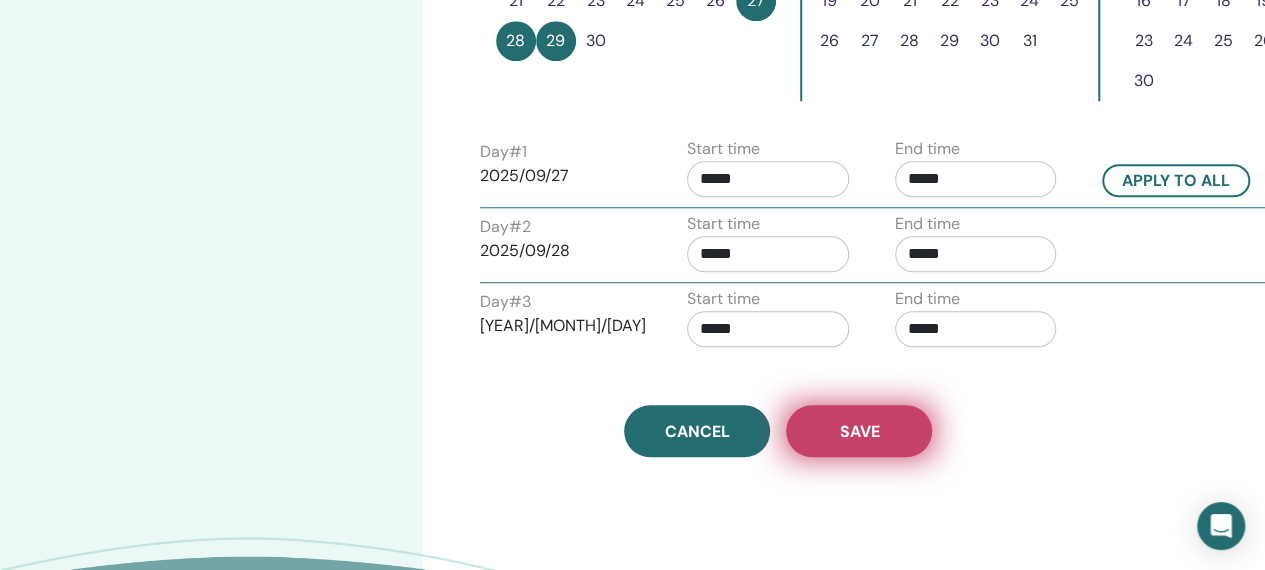 click on "Save" at bounding box center [859, 431] 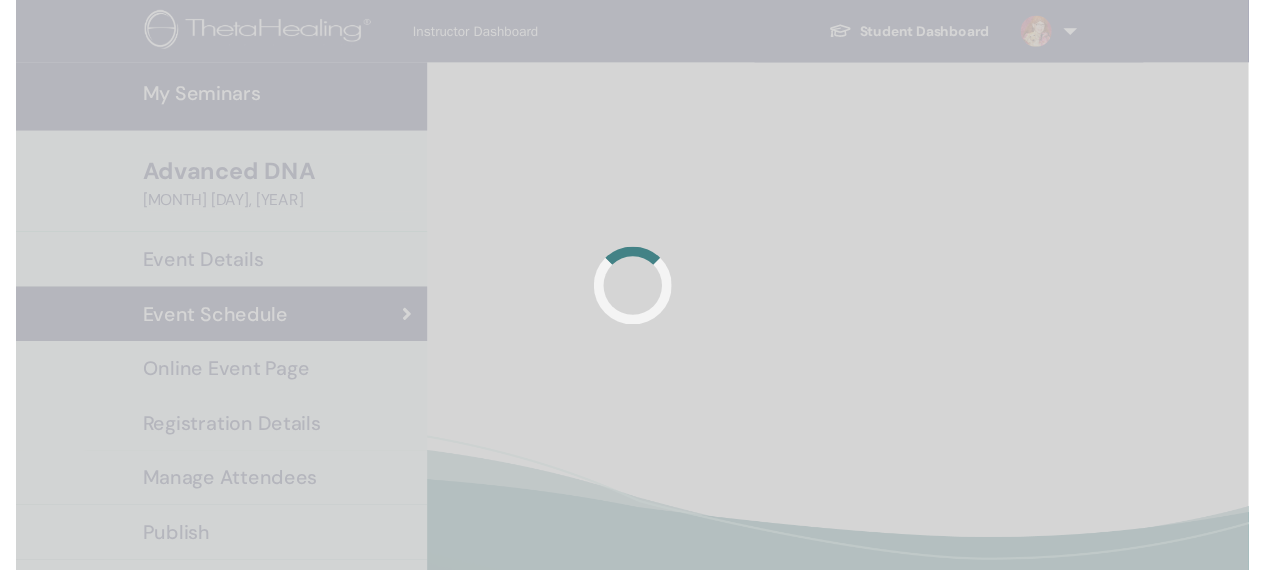 scroll, scrollTop: 476, scrollLeft: 0, axis: vertical 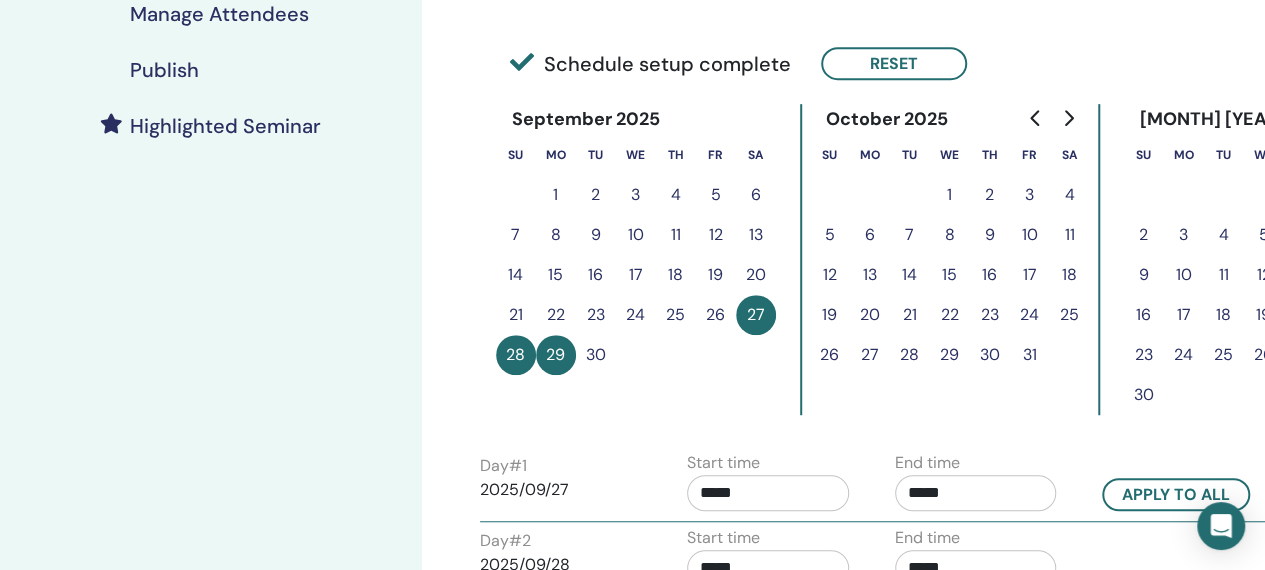 click on "Highlighted Seminar" at bounding box center [225, 126] 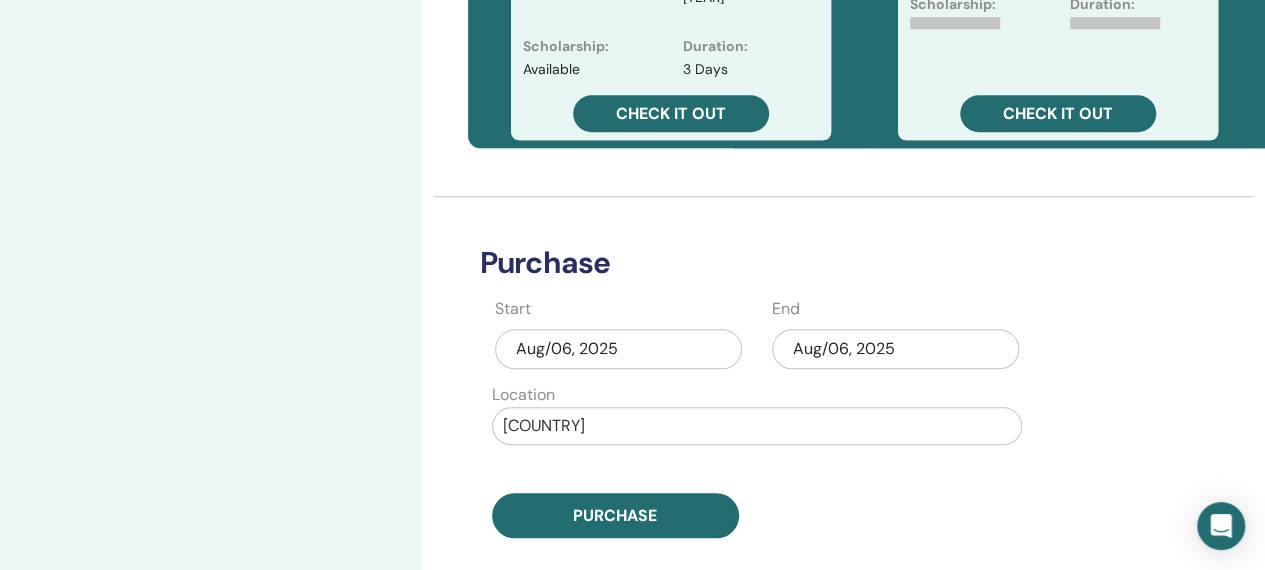 scroll, scrollTop: 800, scrollLeft: 0, axis: vertical 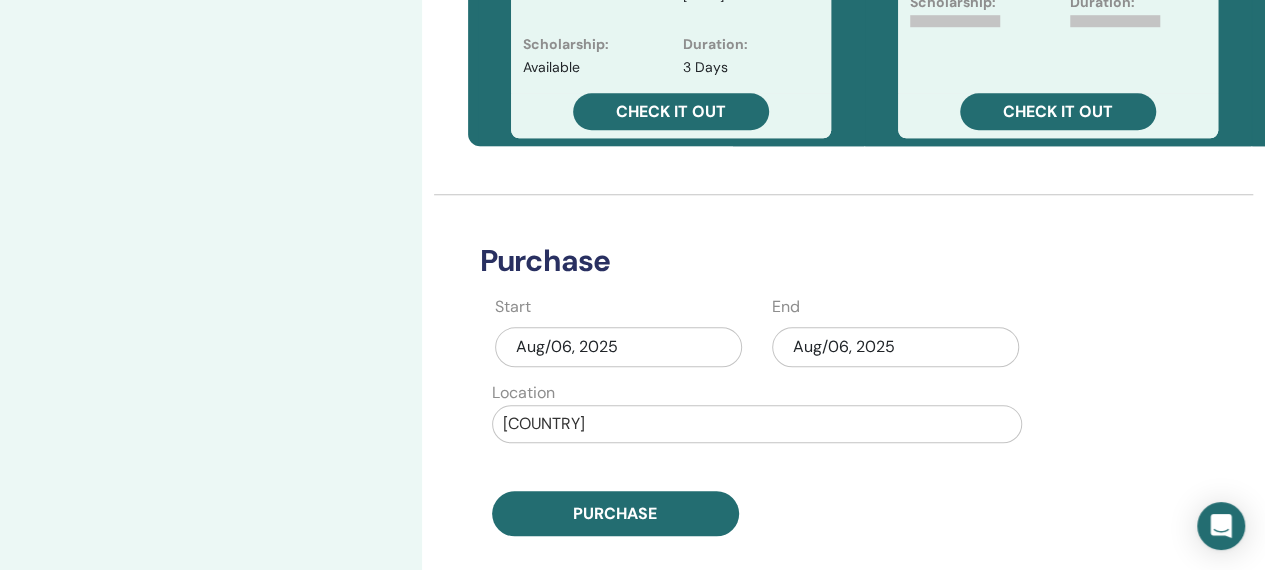 click on "Aug/06, 2025" at bounding box center [618, 347] 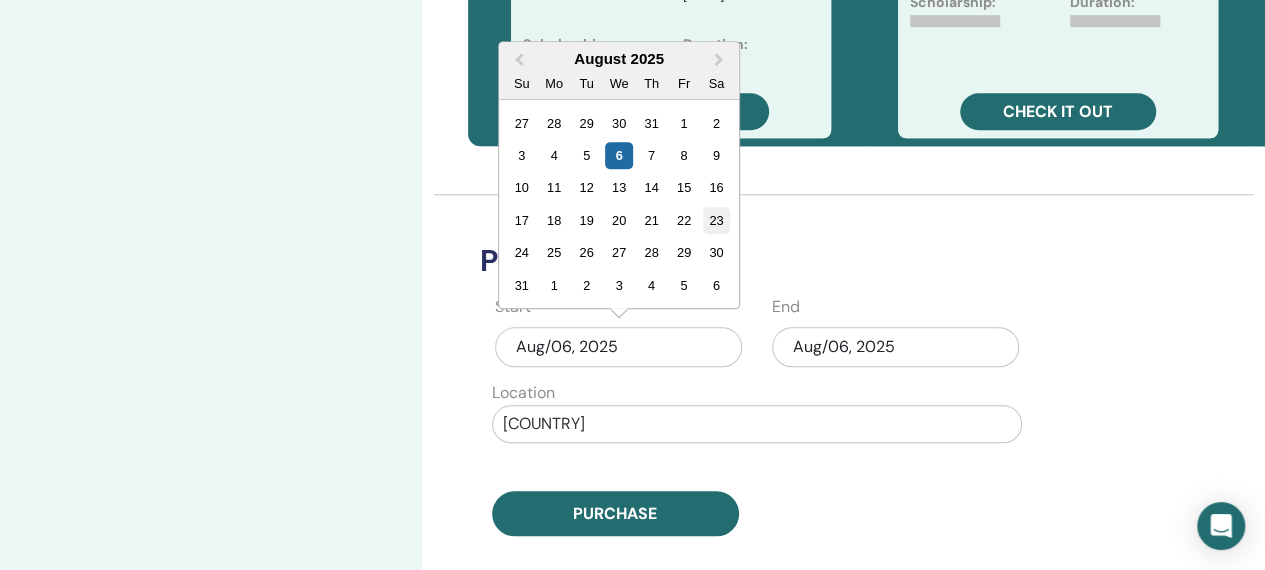click on "23" at bounding box center [716, 220] 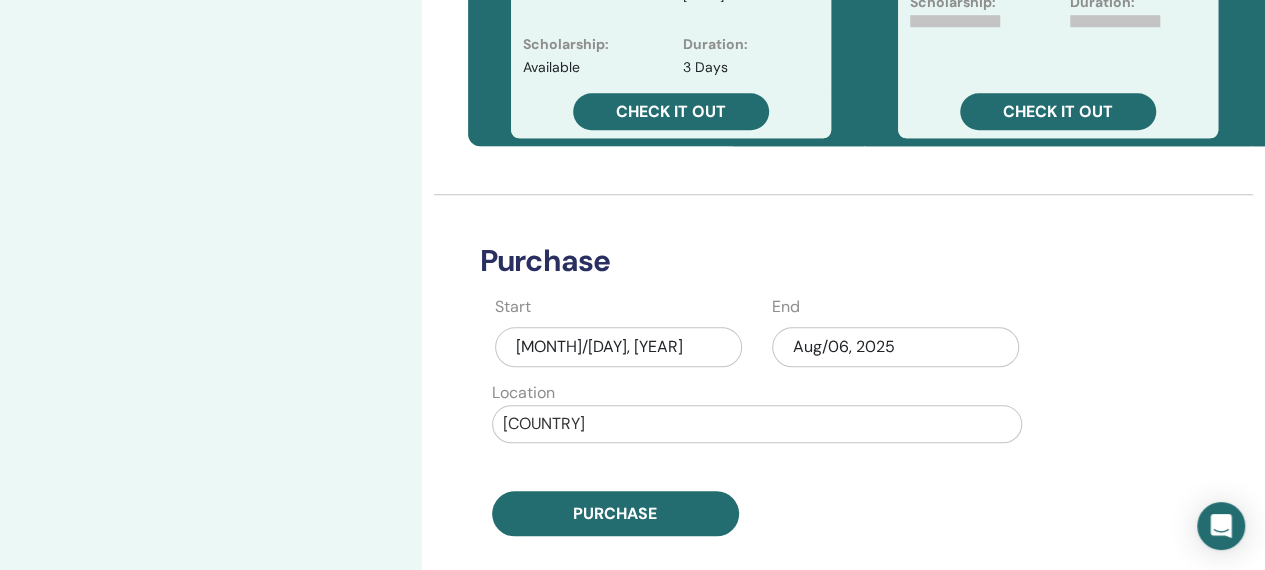 click on "Aug/06, 2025" at bounding box center [895, 347] 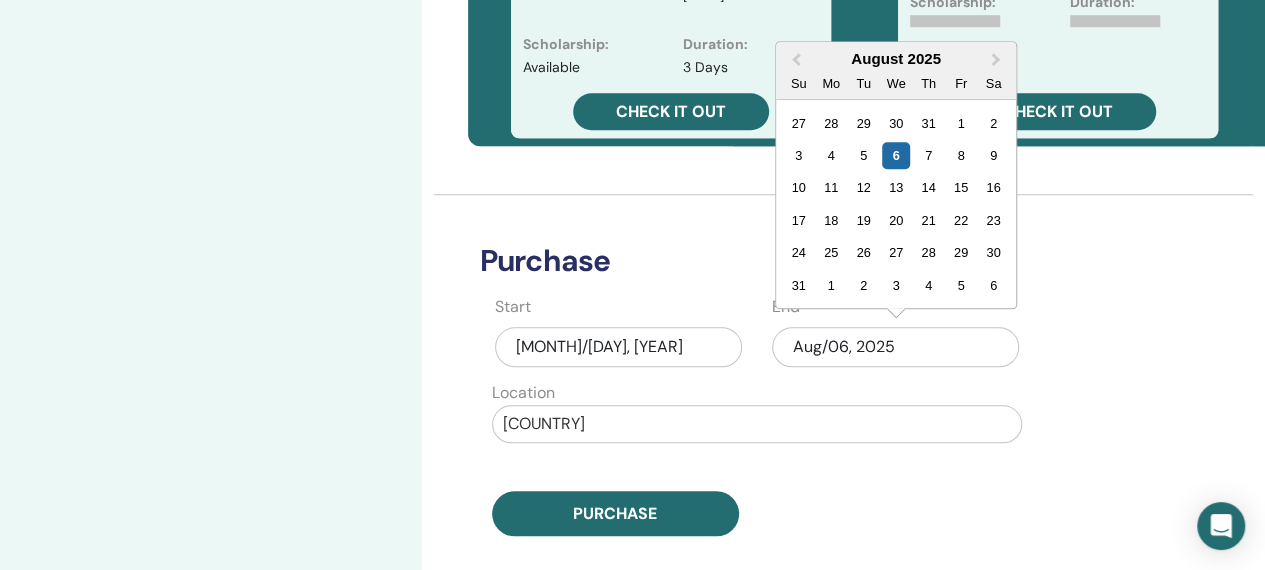 click on "24 25 26 27 28 29 30" at bounding box center (895, 253) 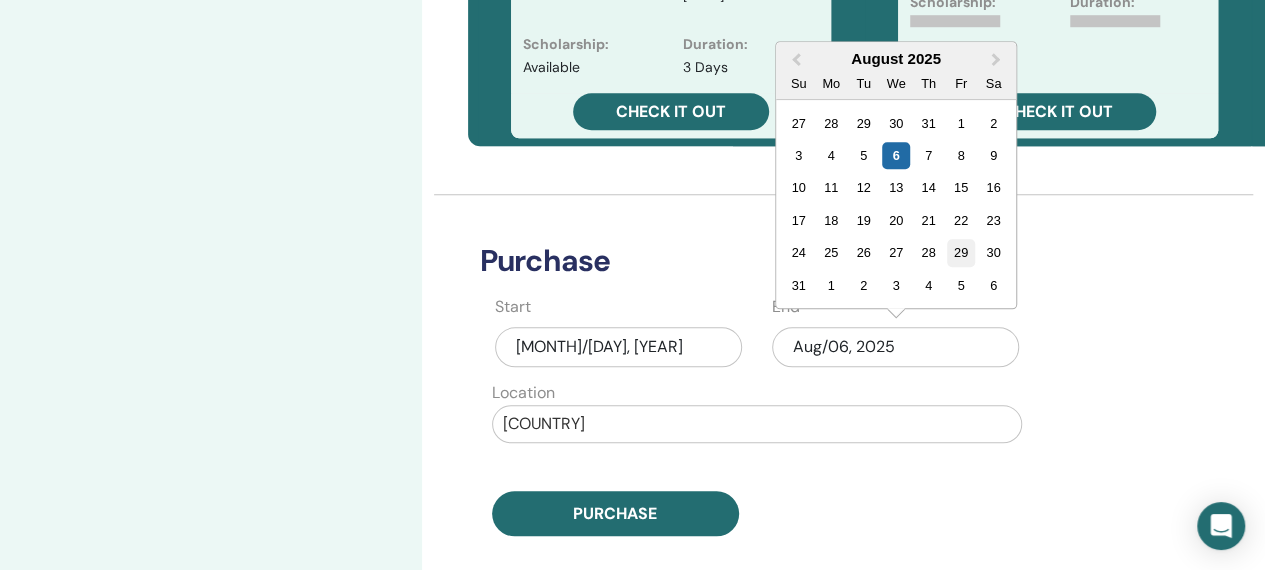 click on "29" at bounding box center (960, 252) 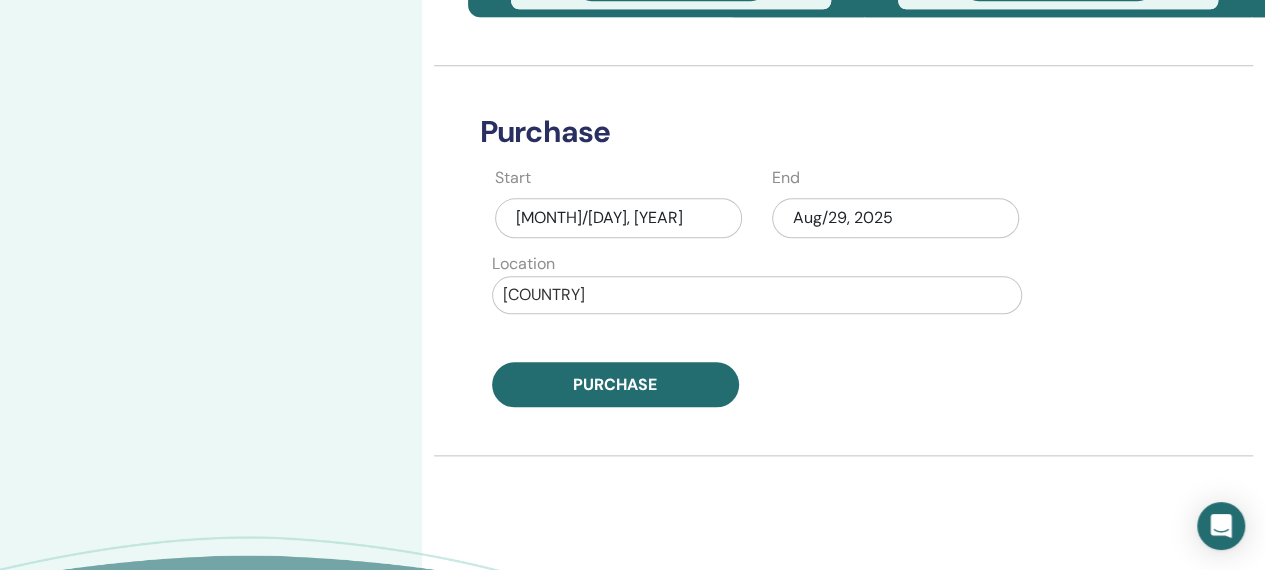 scroll, scrollTop: 934, scrollLeft: 0, axis: vertical 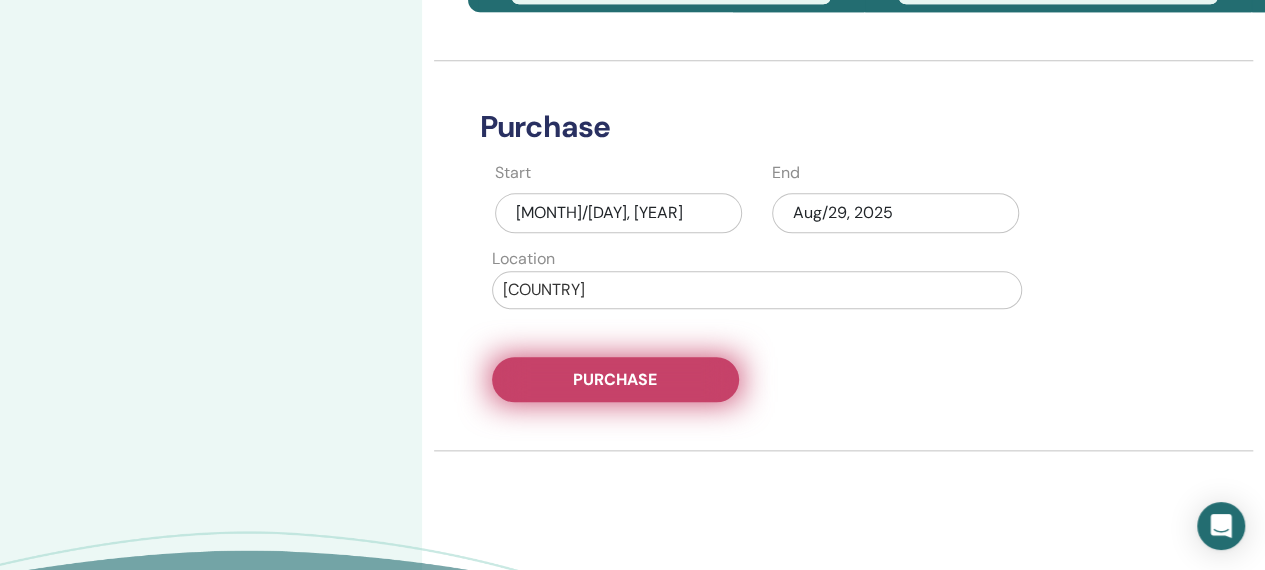 click on "Purchase" at bounding box center [615, 379] 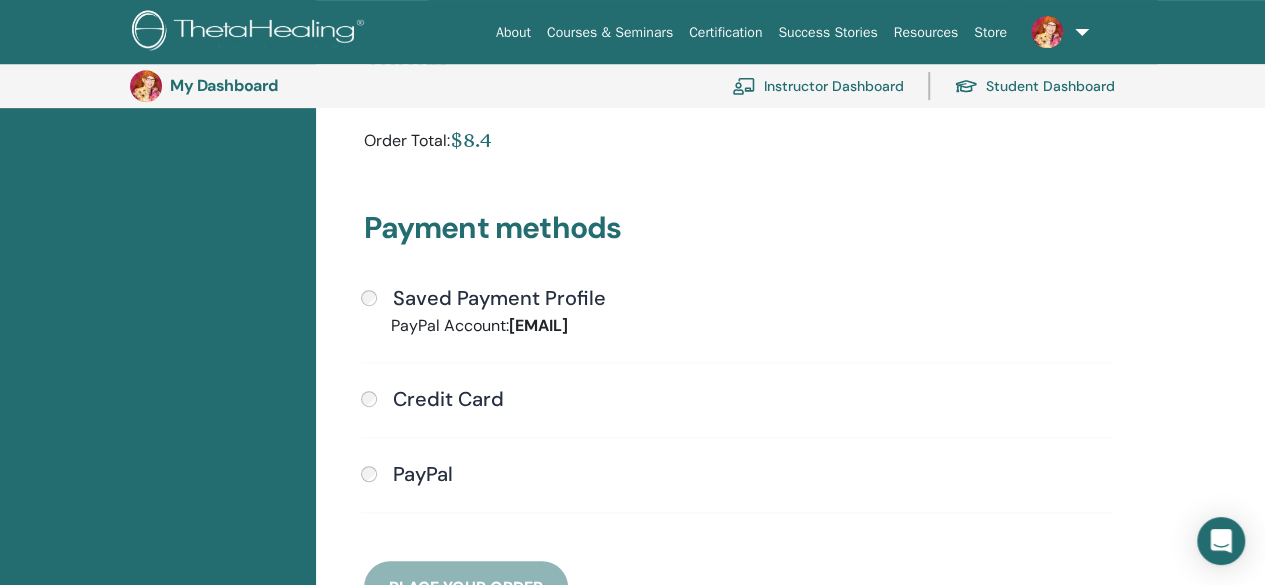 scroll, scrollTop: 421, scrollLeft: 0, axis: vertical 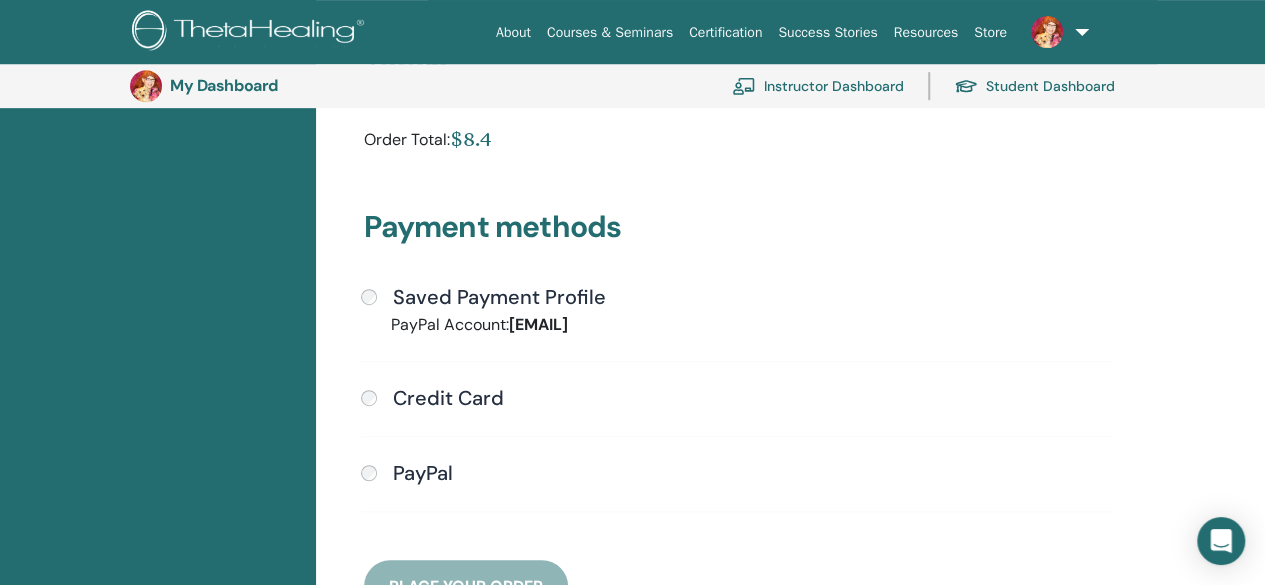 click on "Saved Payment Profile" at bounding box center (736, 298) 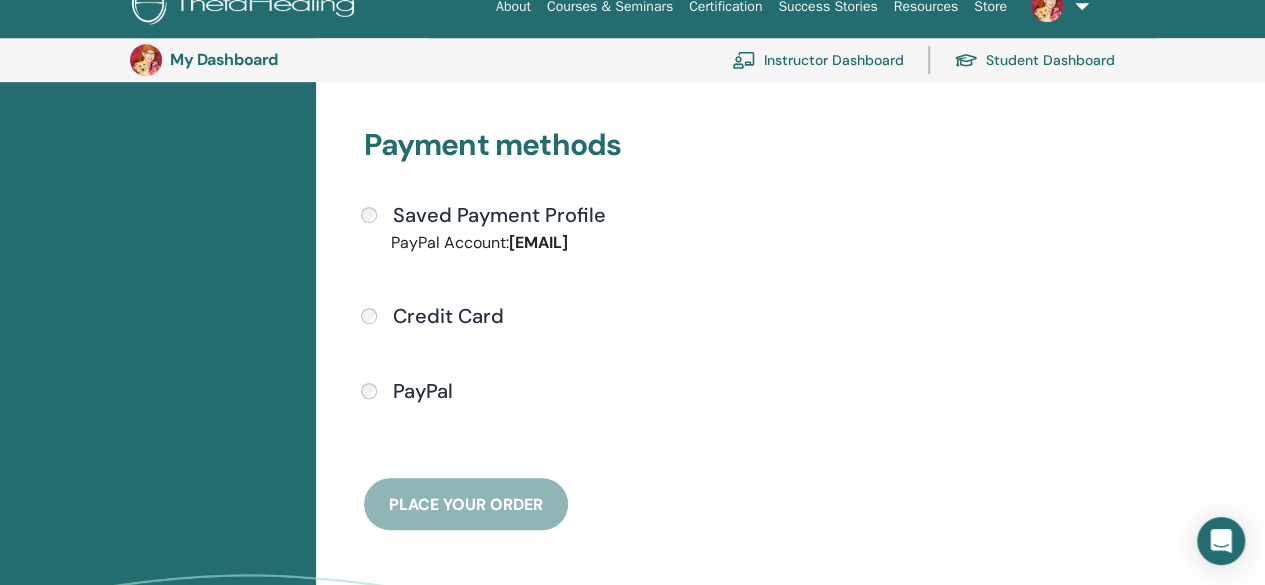 scroll, scrollTop: 518, scrollLeft: 0, axis: vertical 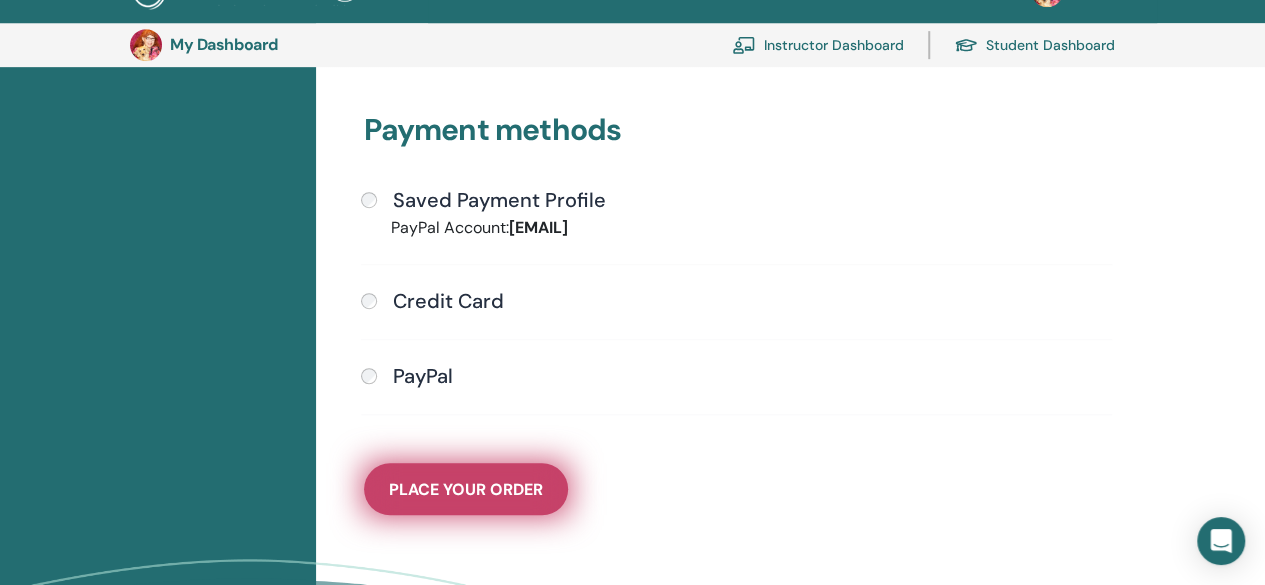 click on "Place Your Order" at bounding box center [466, 489] 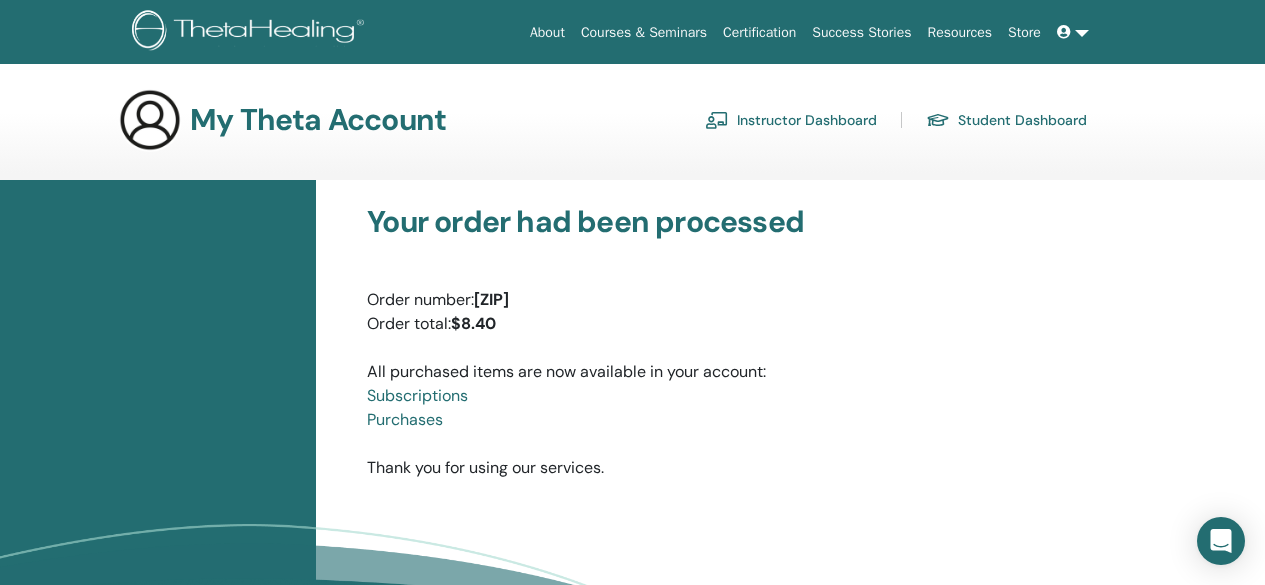 scroll, scrollTop: 0, scrollLeft: 0, axis: both 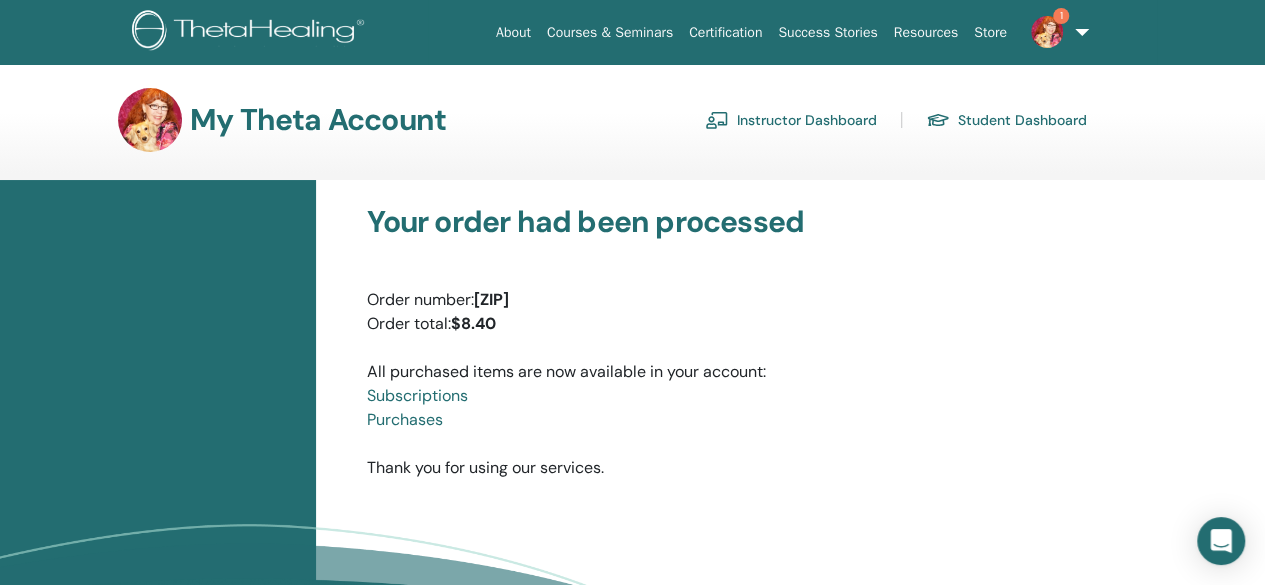 click at bounding box center (1047, 32) 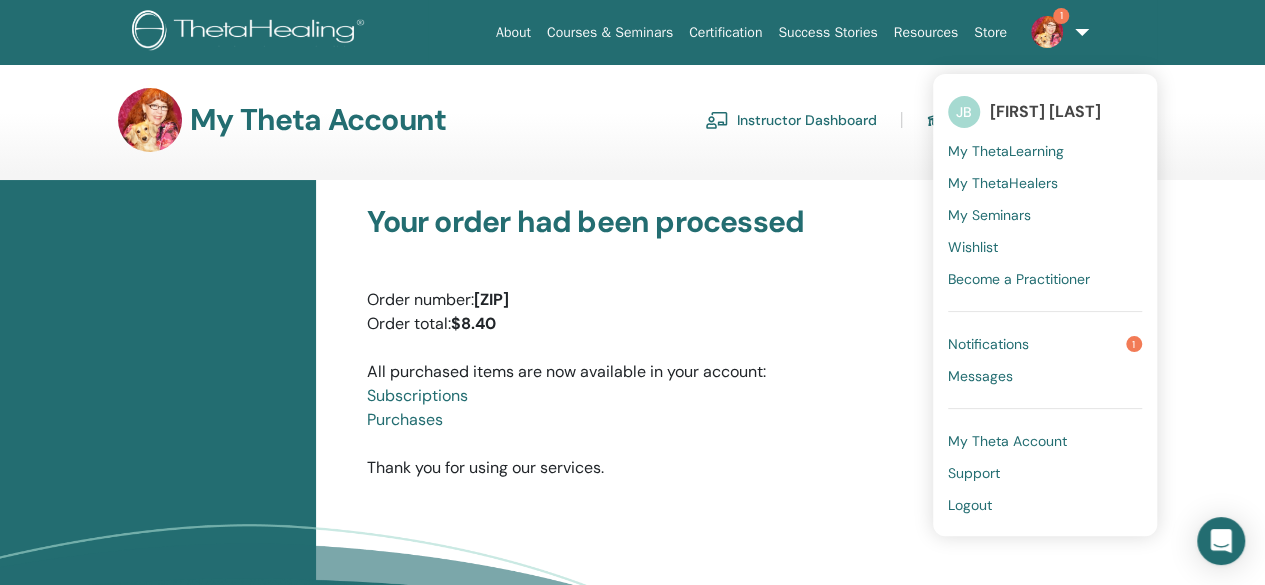 click on "Notifications 1" at bounding box center [1045, 344] 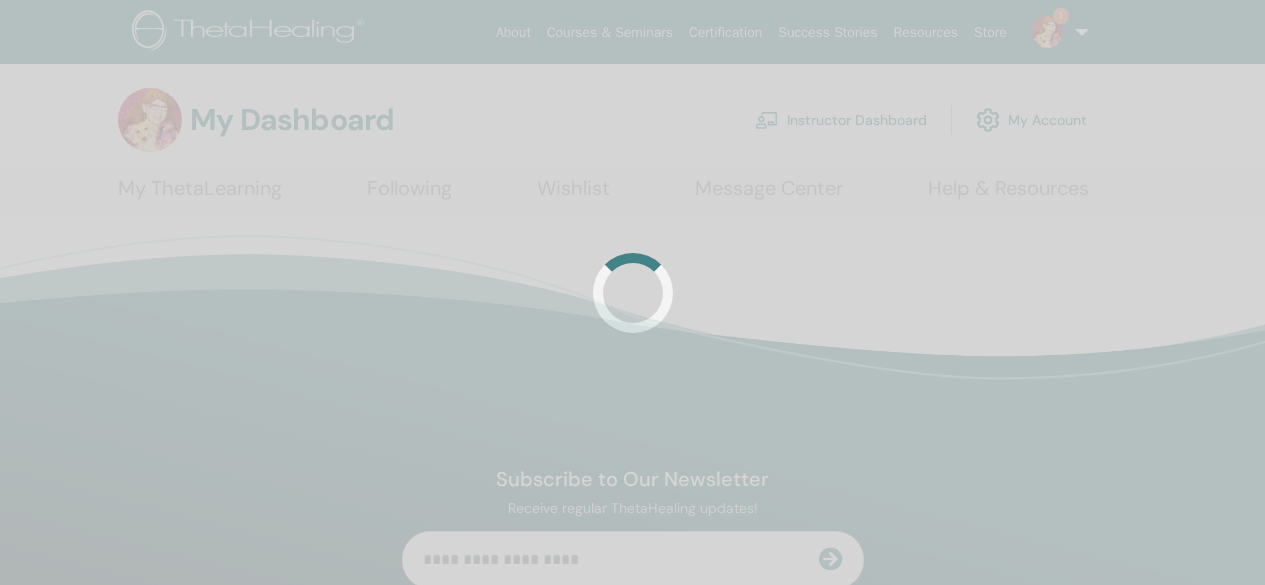 scroll, scrollTop: 0, scrollLeft: 0, axis: both 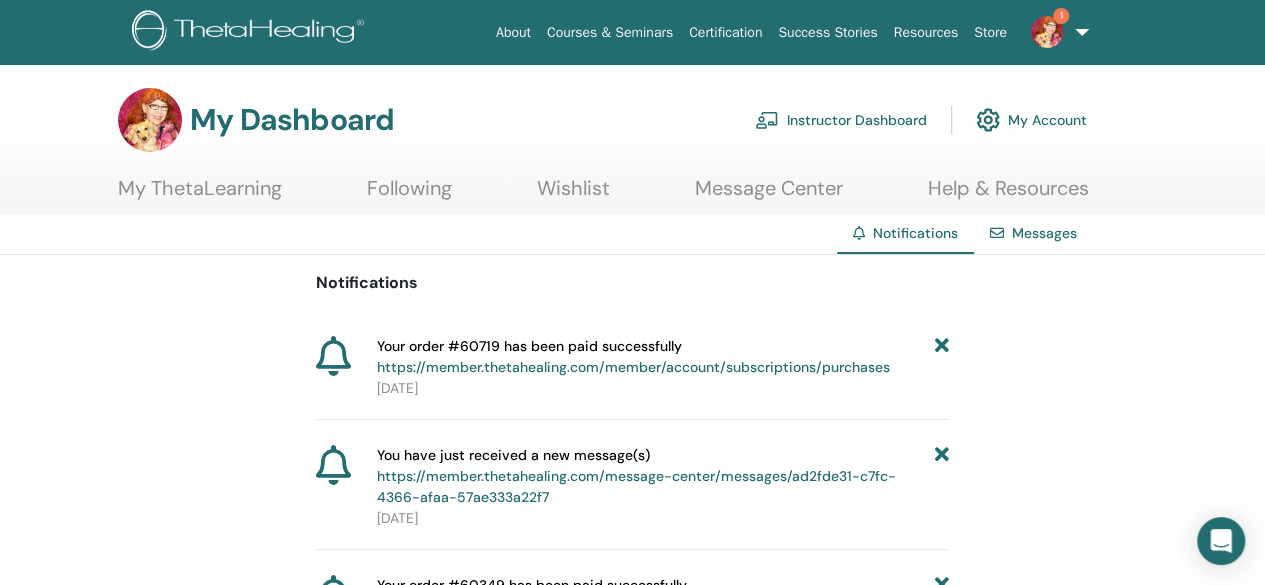 click on "1" at bounding box center [1056, 32] 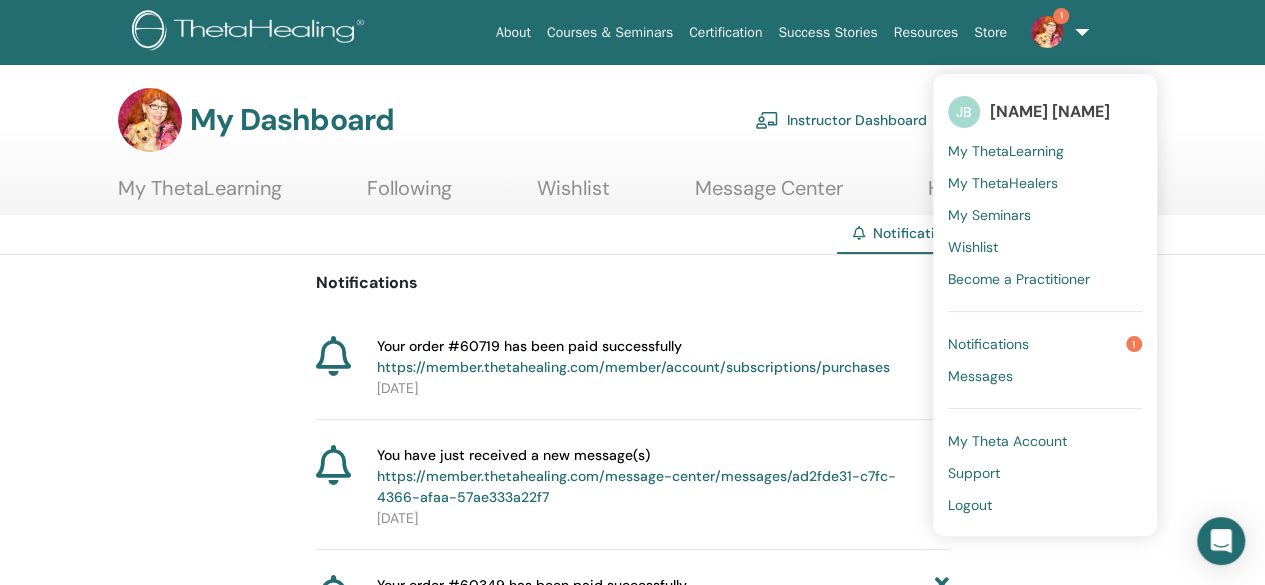 click on "Notifications 1" at bounding box center (1045, 344) 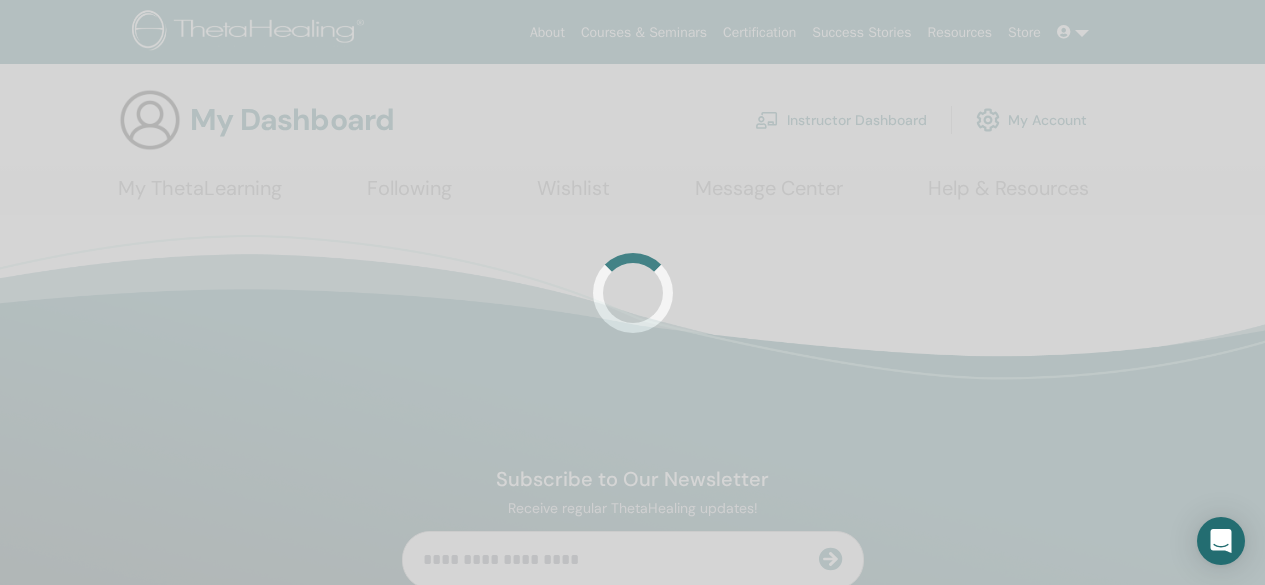scroll, scrollTop: 0, scrollLeft: 0, axis: both 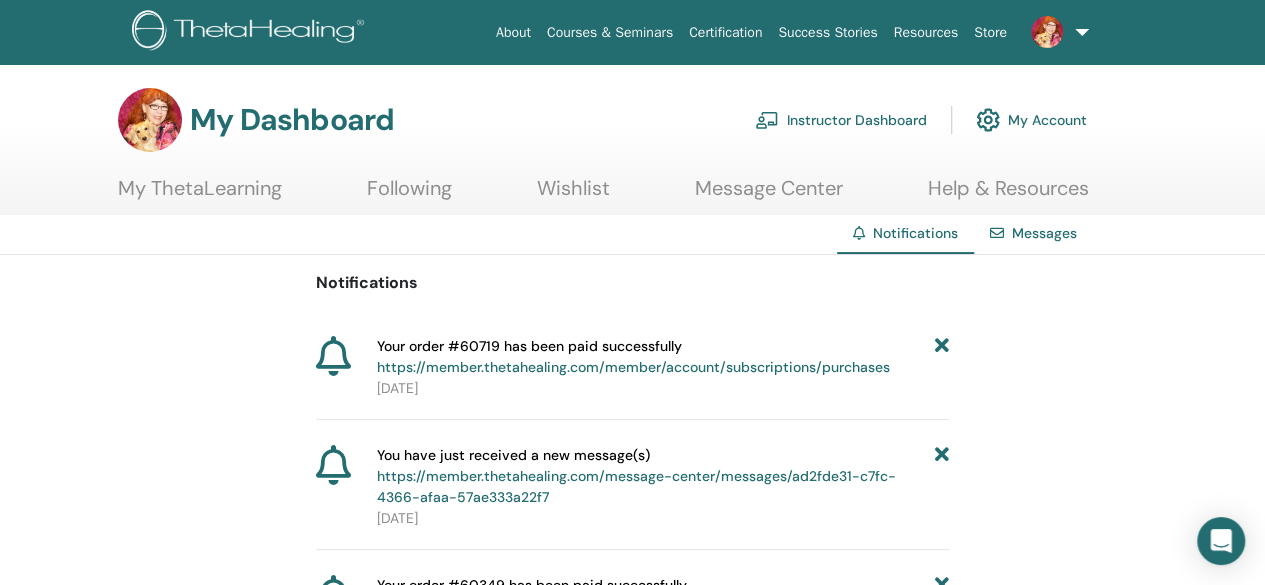 click on "My ThetaLearning" at bounding box center [200, 195] 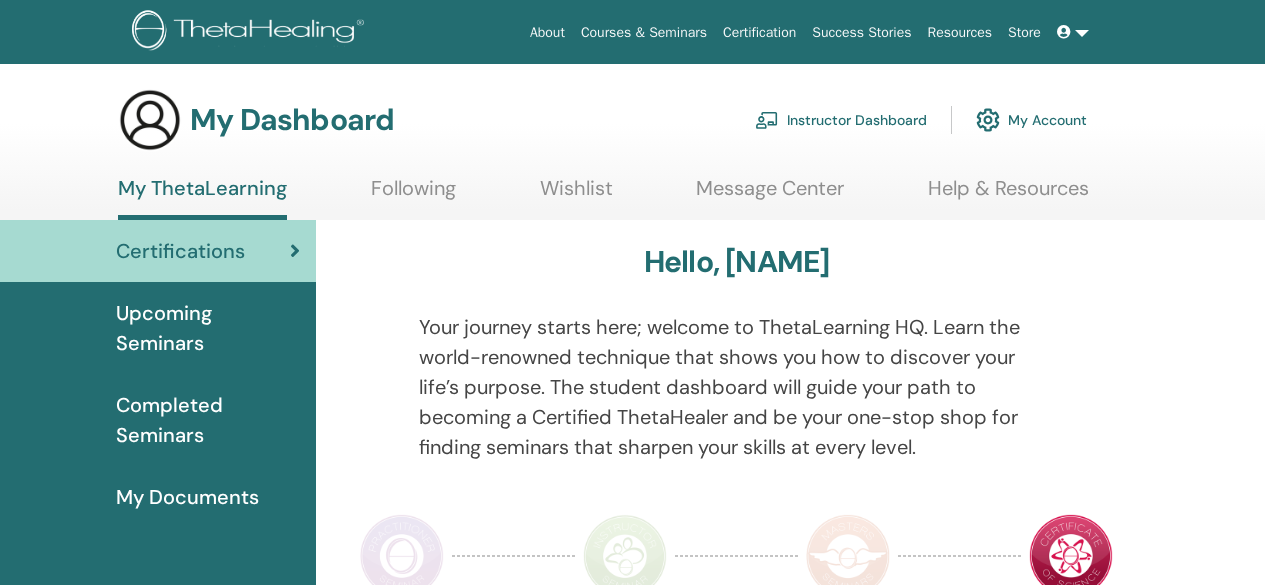scroll, scrollTop: 0, scrollLeft: 0, axis: both 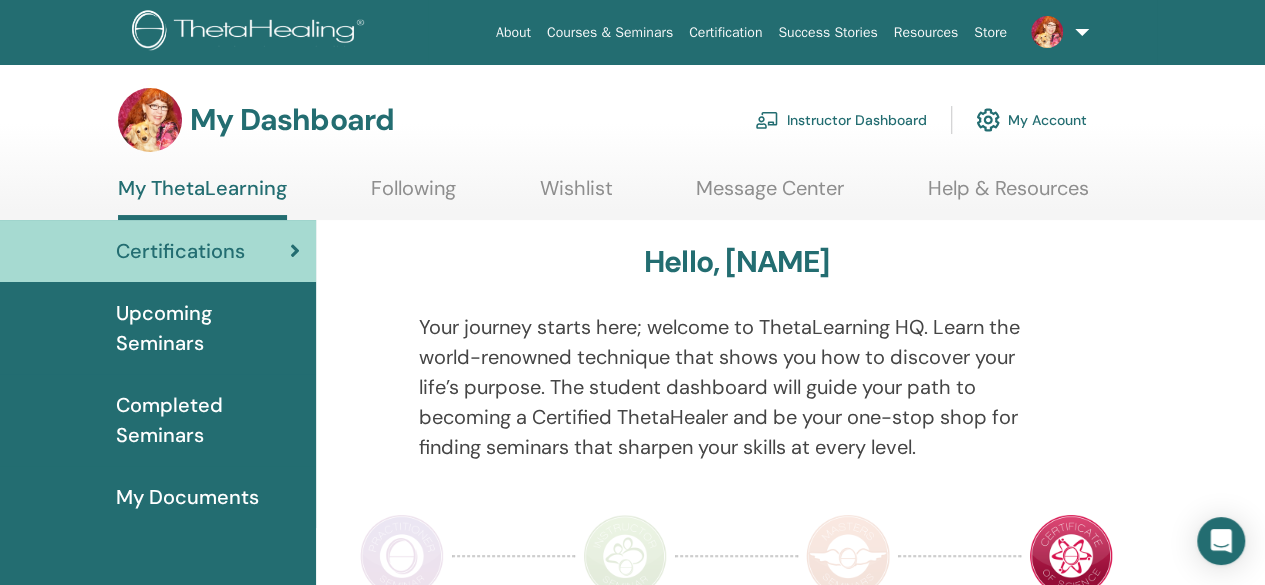 click on "Instructor Dashboard" at bounding box center (841, 120) 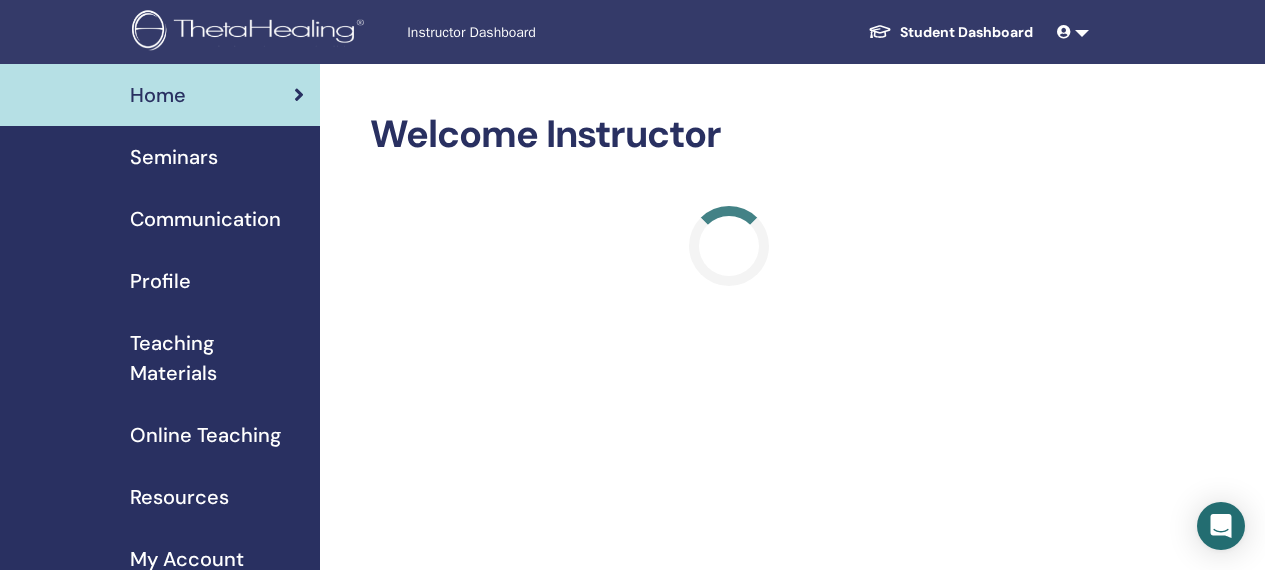 scroll, scrollTop: 0, scrollLeft: 0, axis: both 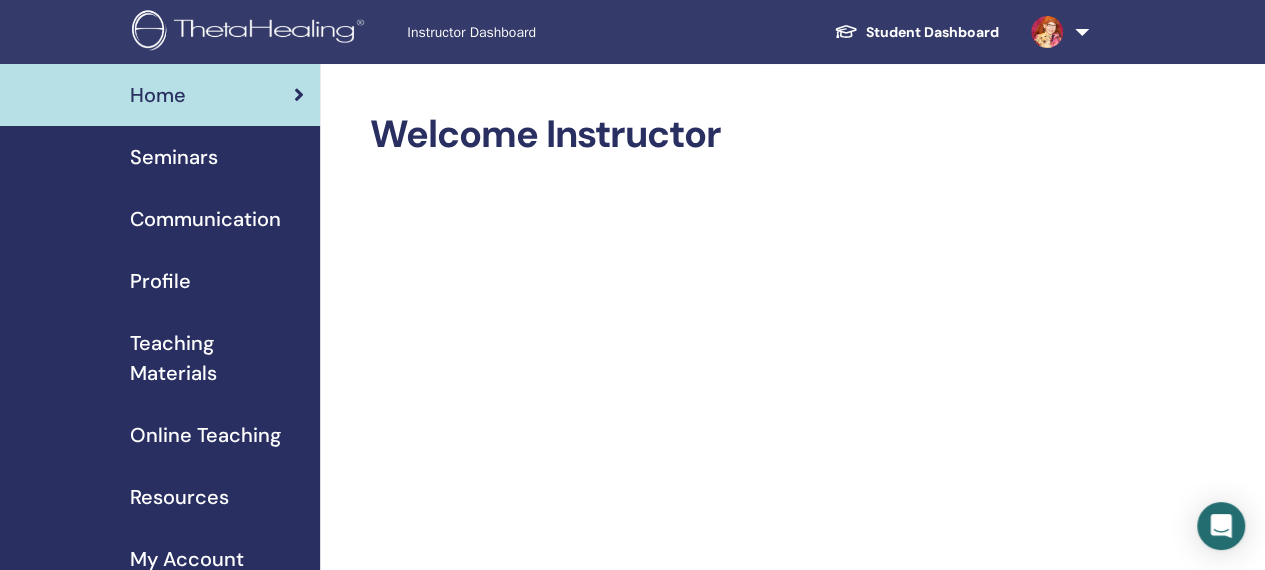 click on "Seminars" at bounding box center (174, 157) 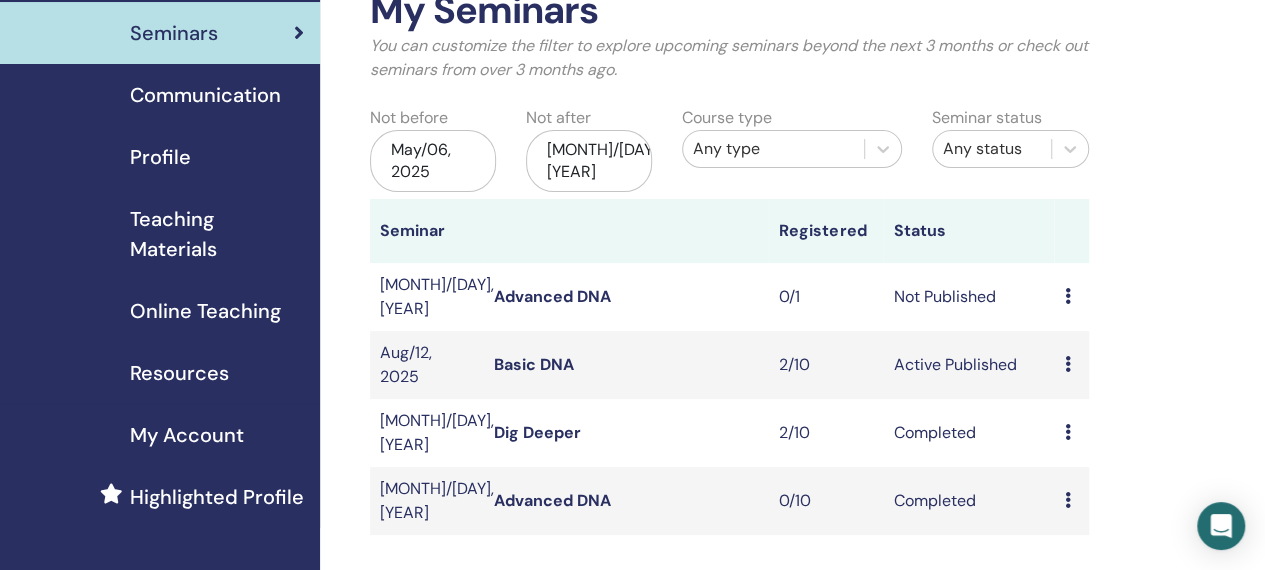 scroll, scrollTop: 124, scrollLeft: 0, axis: vertical 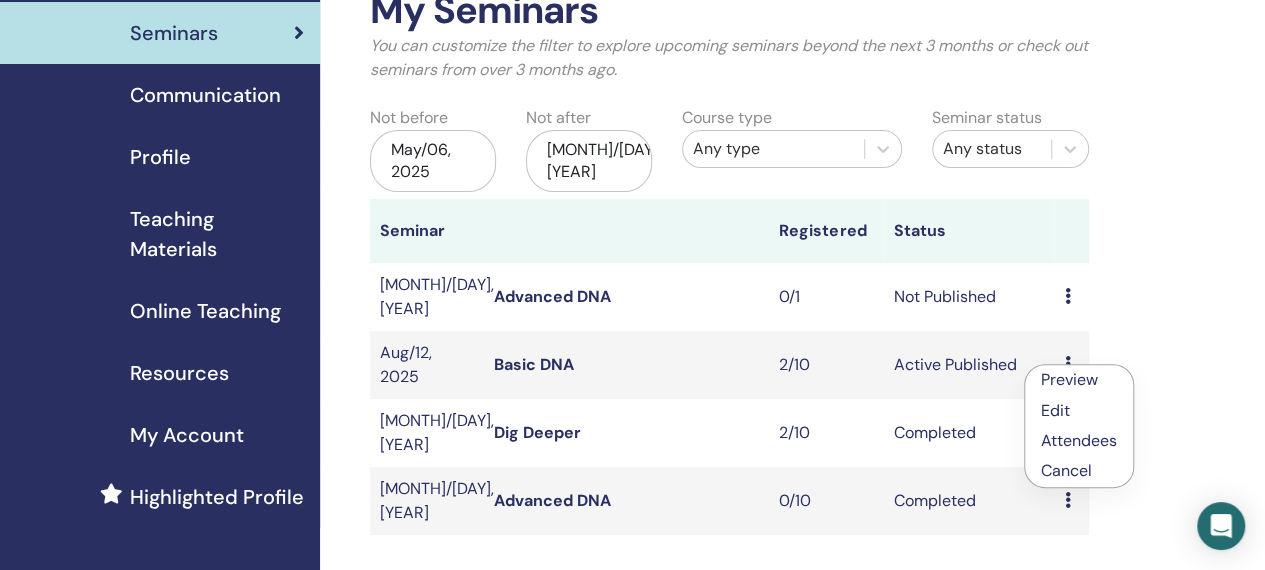 click on "Preview" at bounding box center [1069, 379] 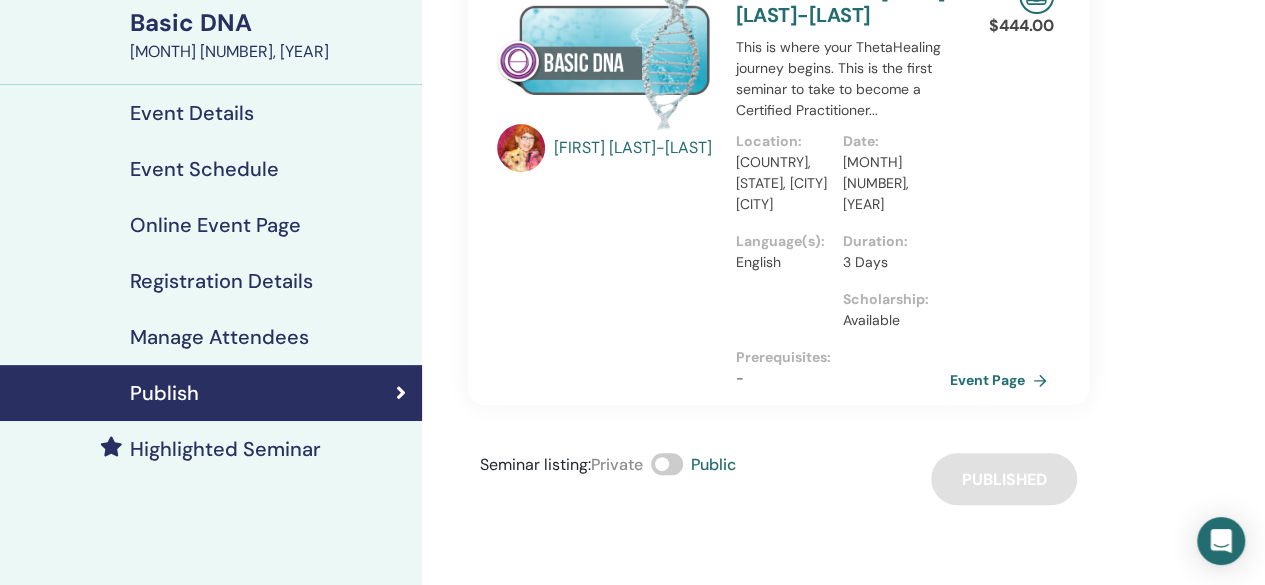 scroll, scrollTop: 154, scrollLeft: 0, axis: vertical 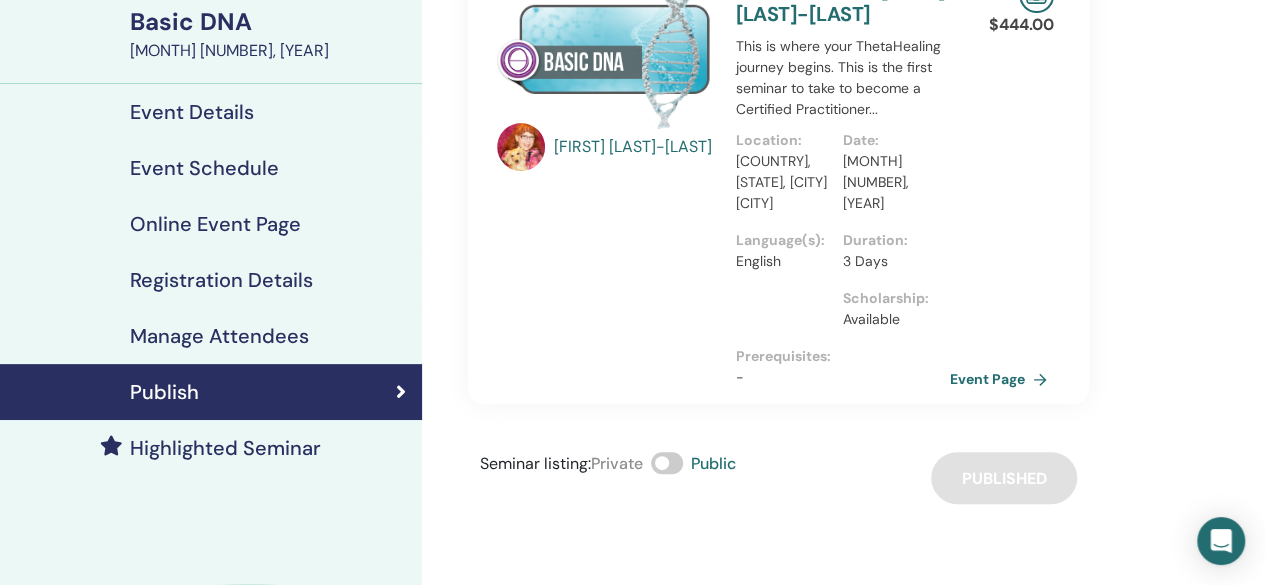 click on "Registration Details" at bounding box center [221, 280] 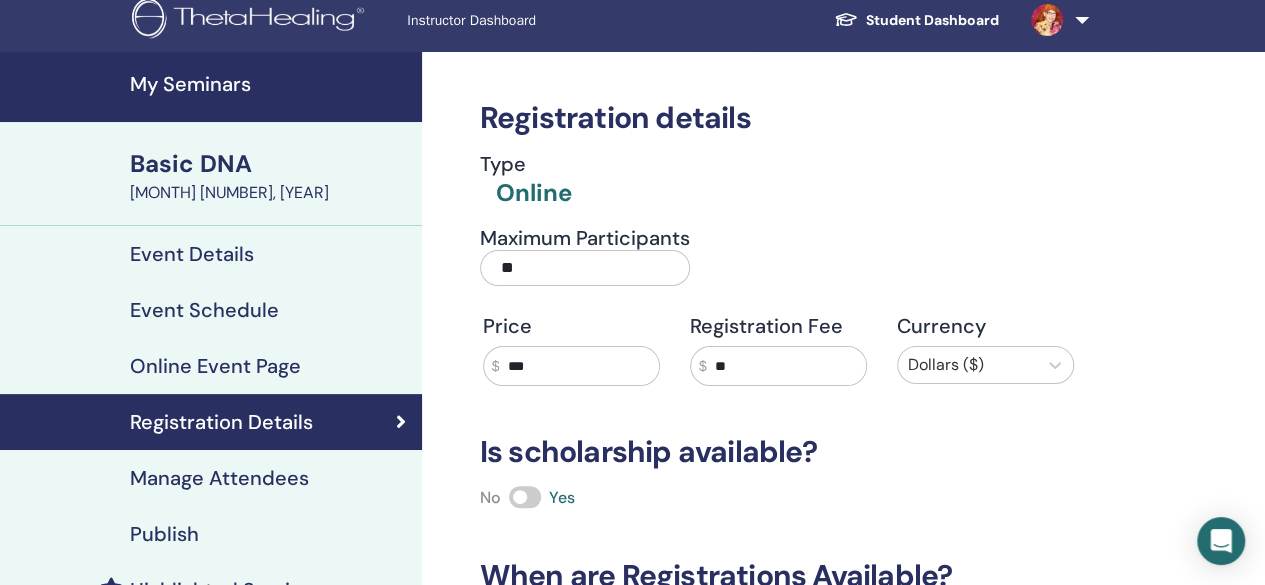 scroll, scrollTop: 0, scrollLeft: 0, axis: both 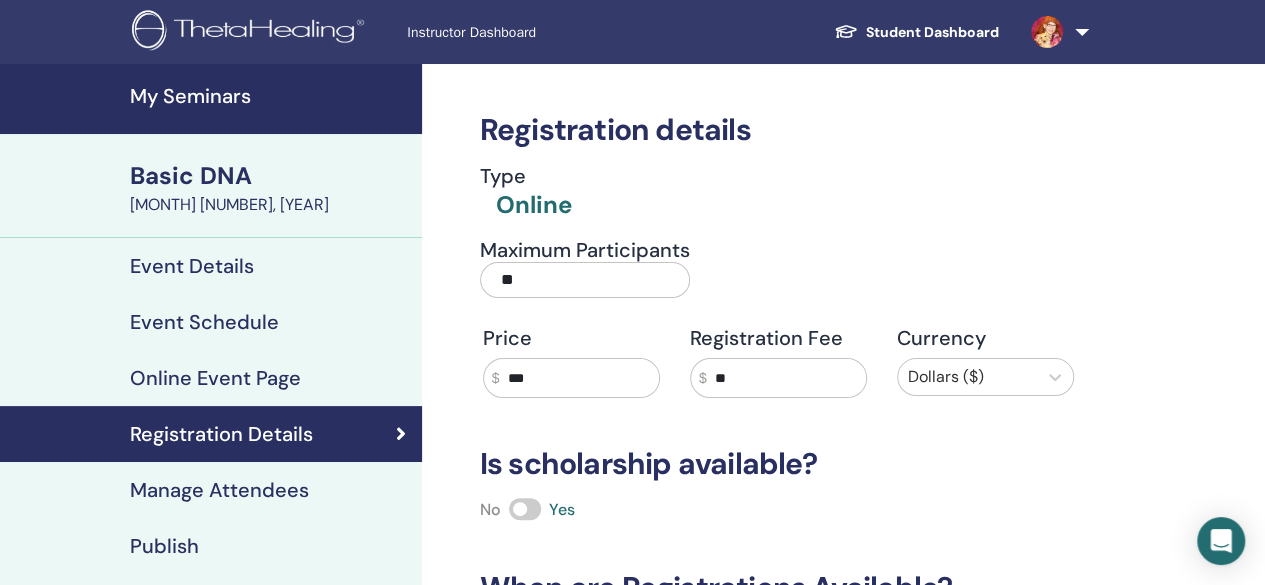 click on "Event Details" at bounding box center (192, 266) 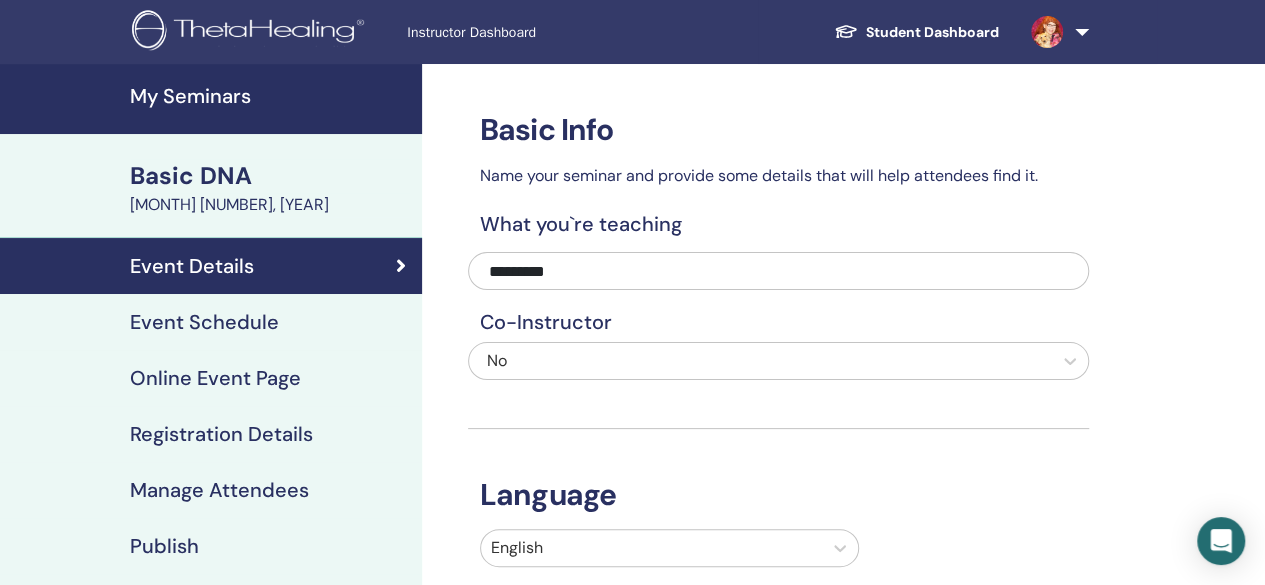 click on "Event Schedule" at bounding box center (204, 322) 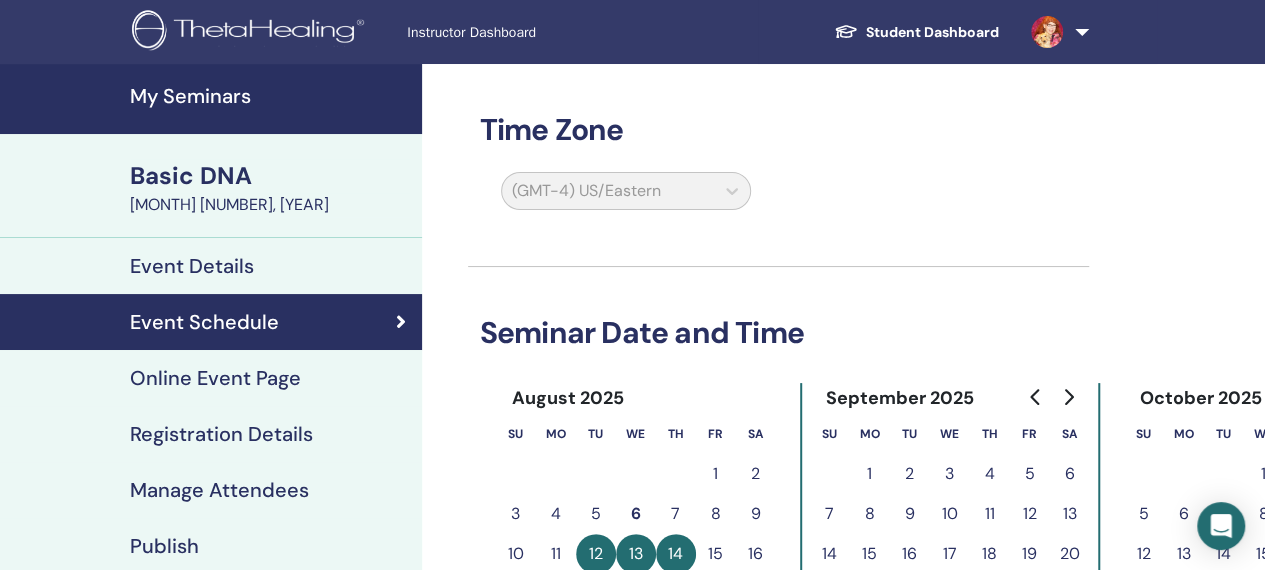 click on "Online Event Page" at bounding box center [211, 378] 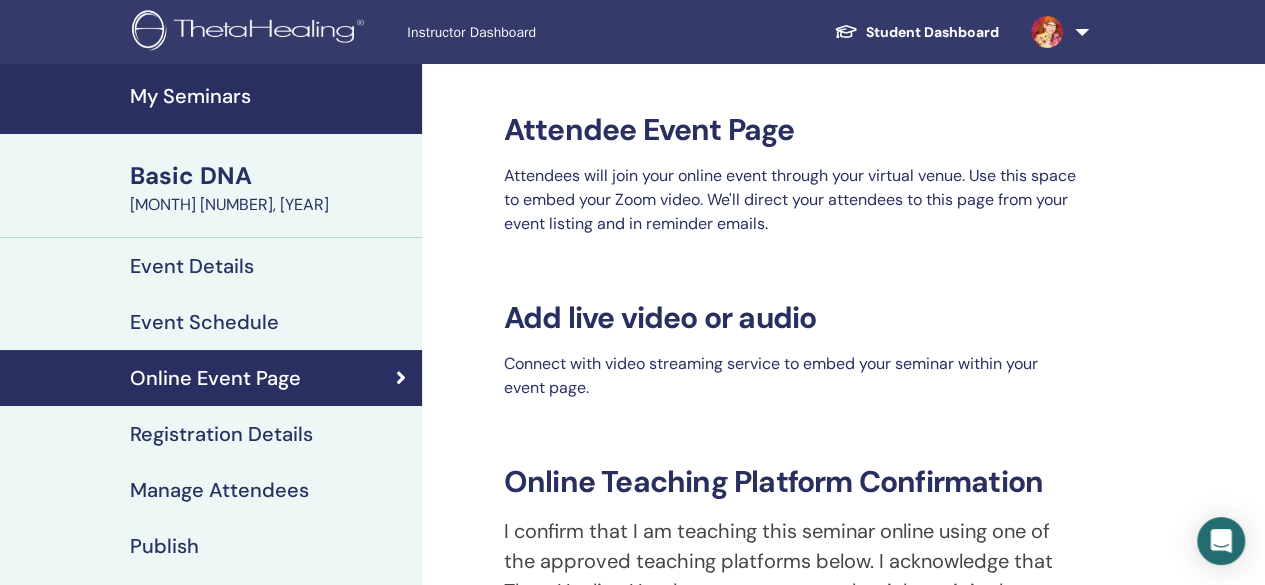 click on "Registration Details" at bounding box center [221, 434] 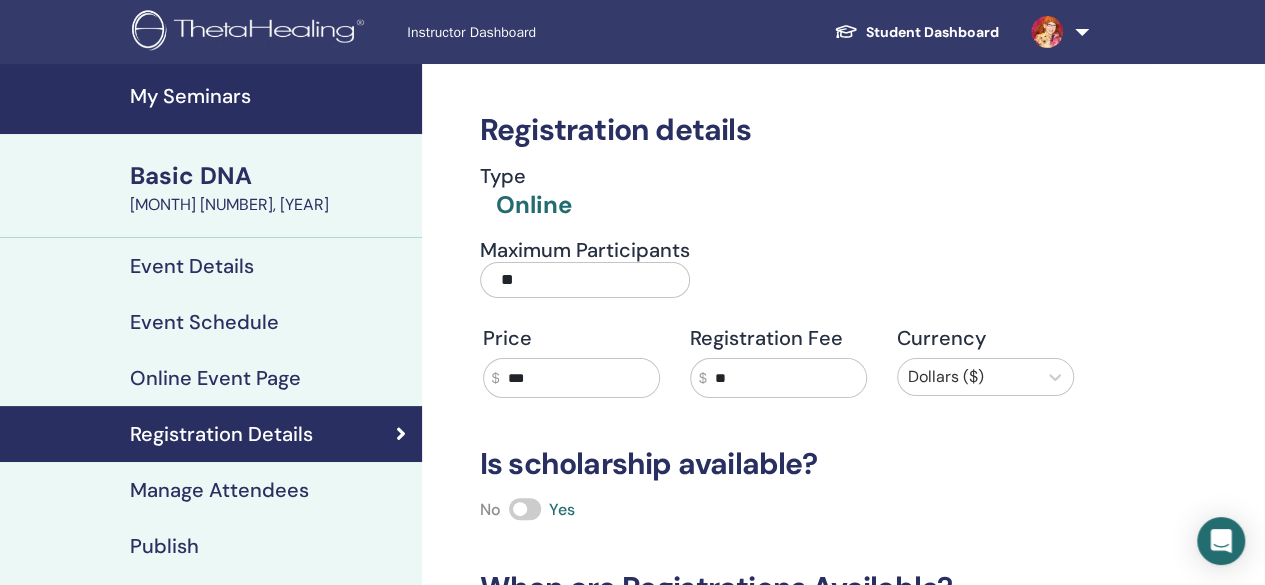 click on "Manage Attendees" at bounding box center [219, 490] 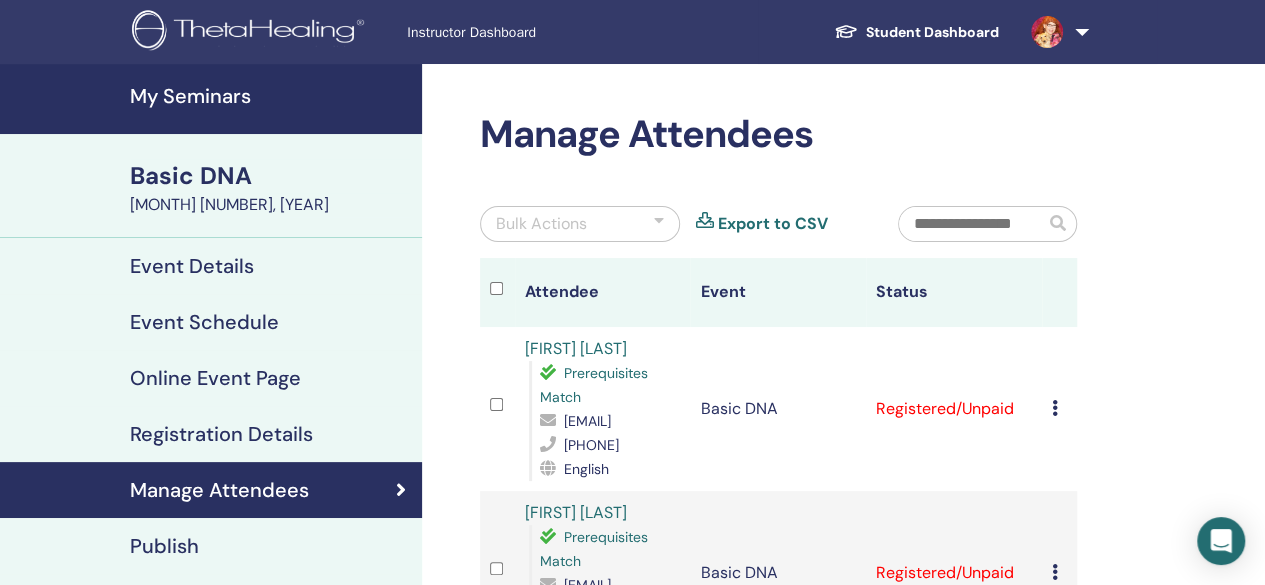 click on "Publish" at bounding box center [164, 546] 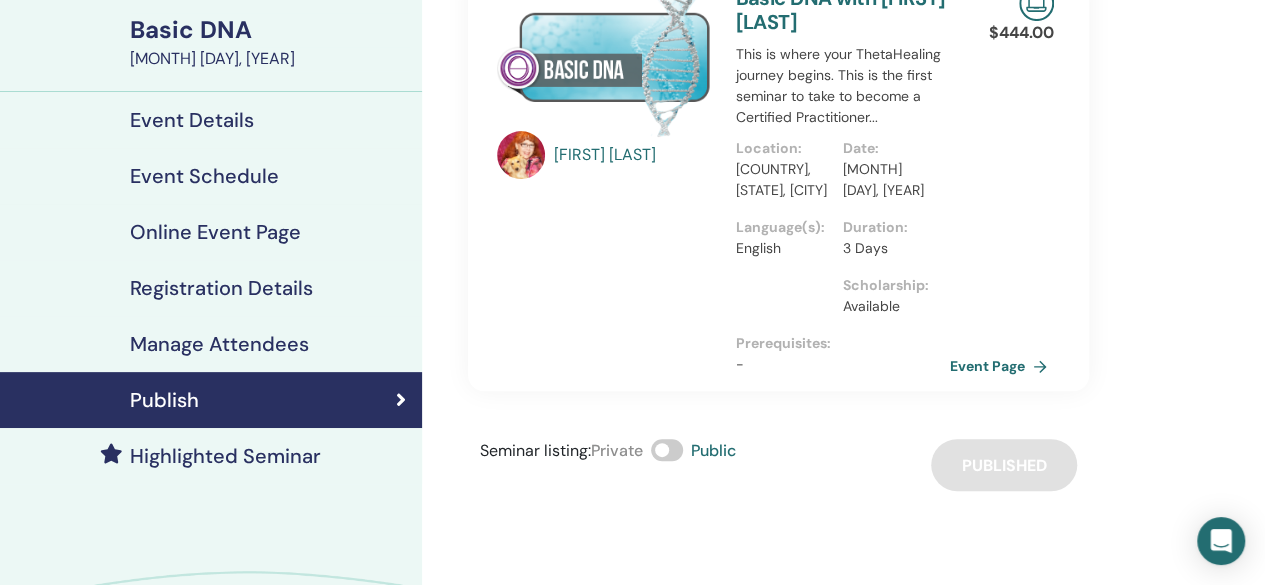 scroll, scrollTop: 146, scrollLeft: 0, axis: vertical 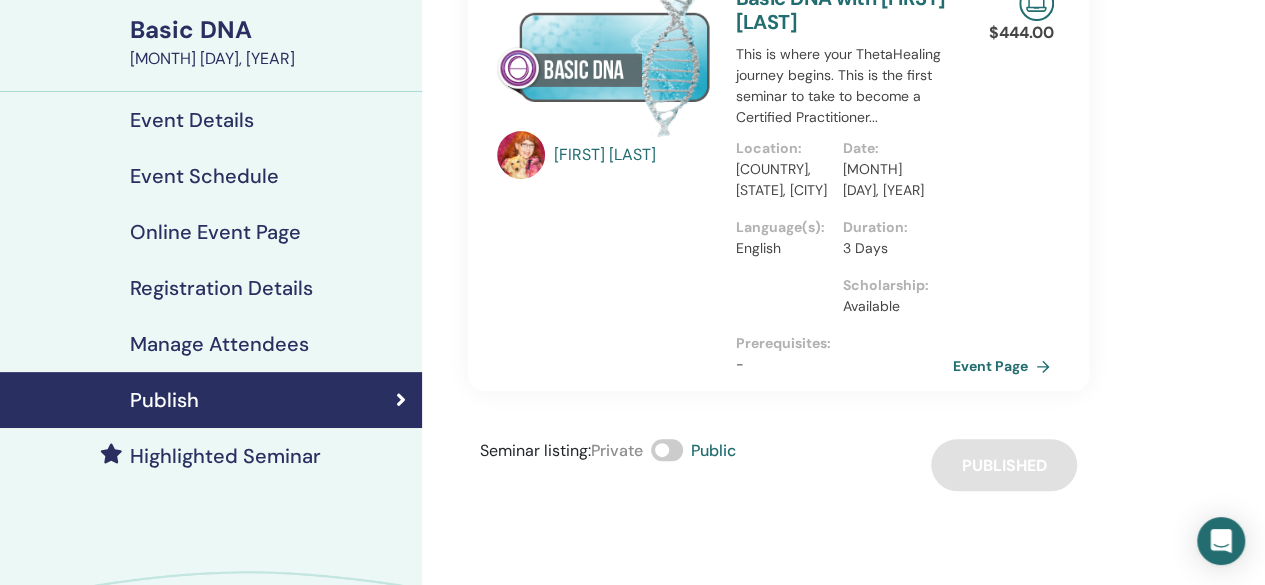 click on "Event Page" at bounding box center (1005, 366) 